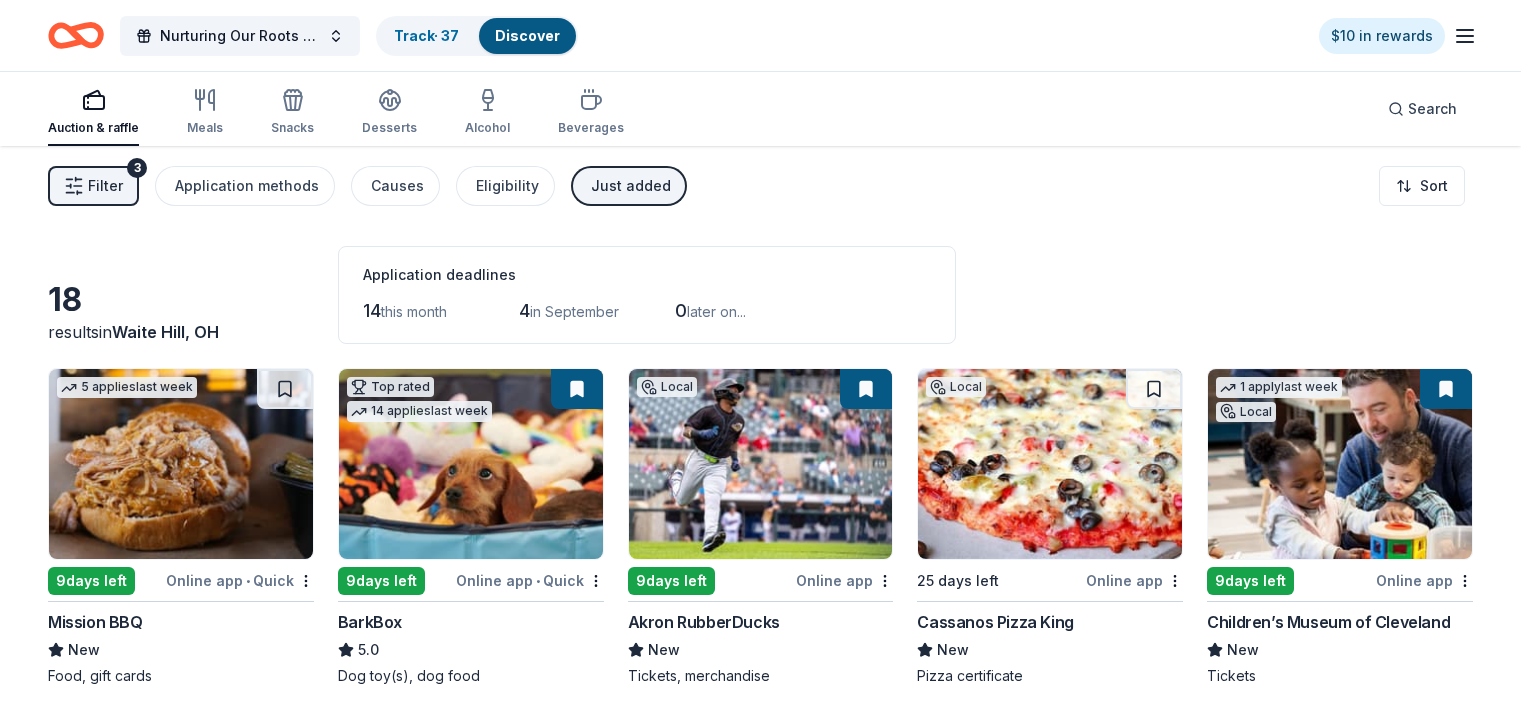 scroll, scrollTop: 148, scrollLeft: 0, axis: vertical 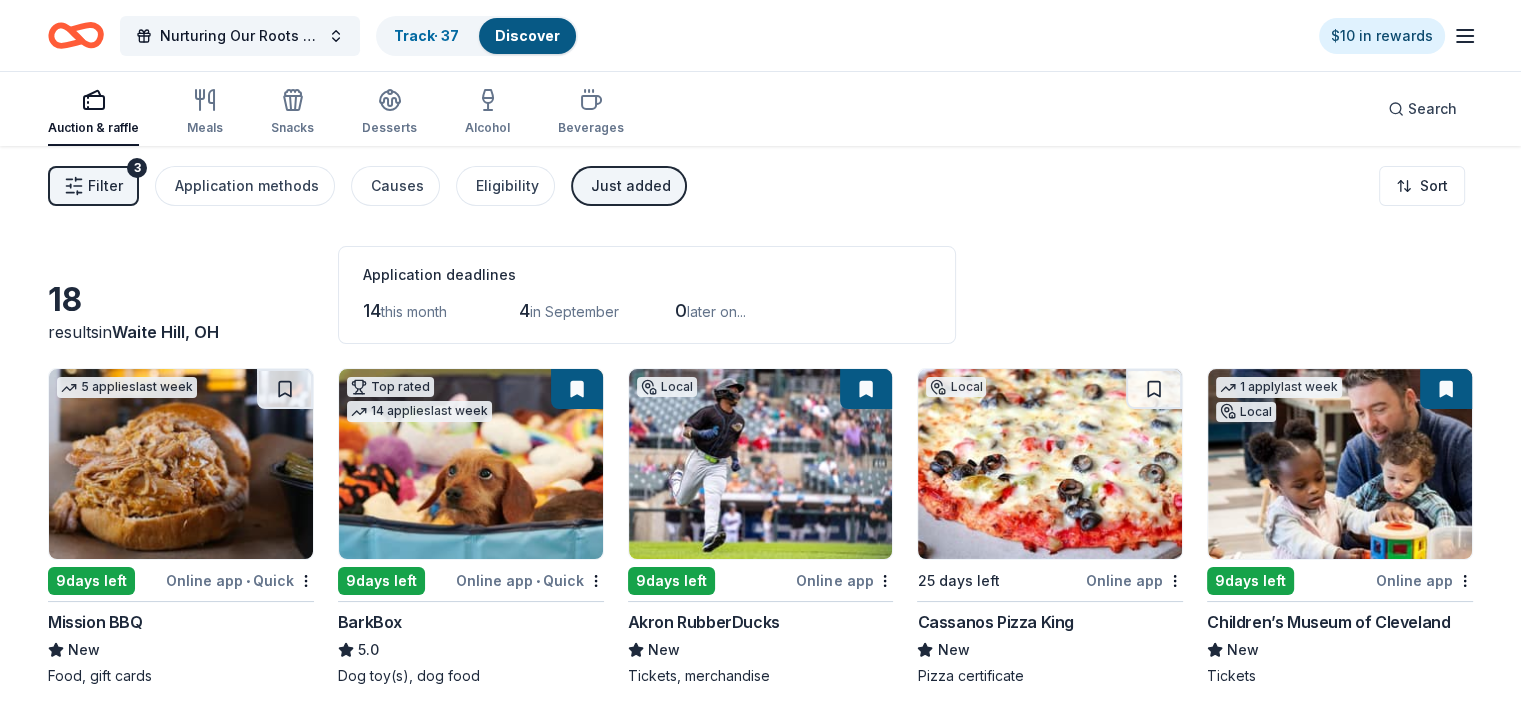 click on "Filter" at bounding box center [105, 186] 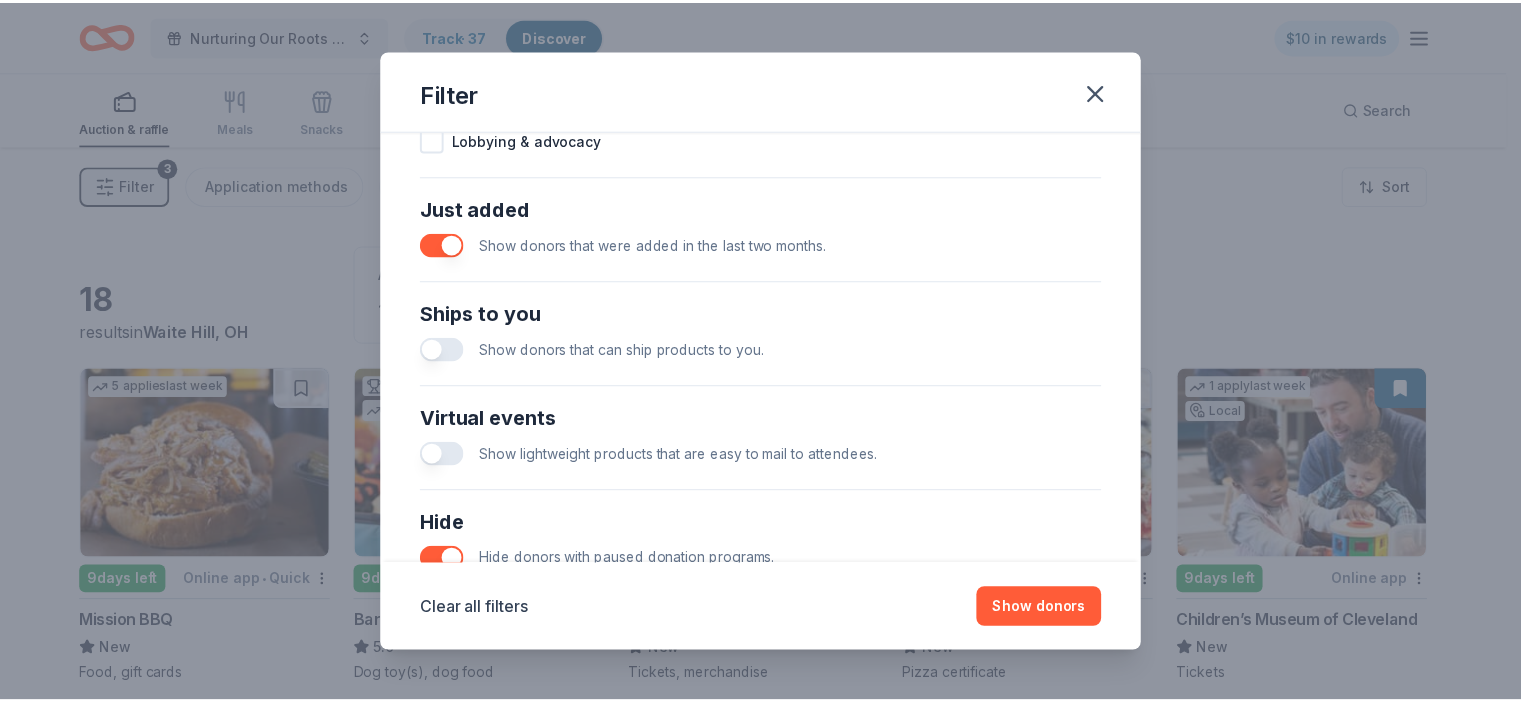 scroll, scrollTop: 718, scrollLeft: 0, axis: vertical 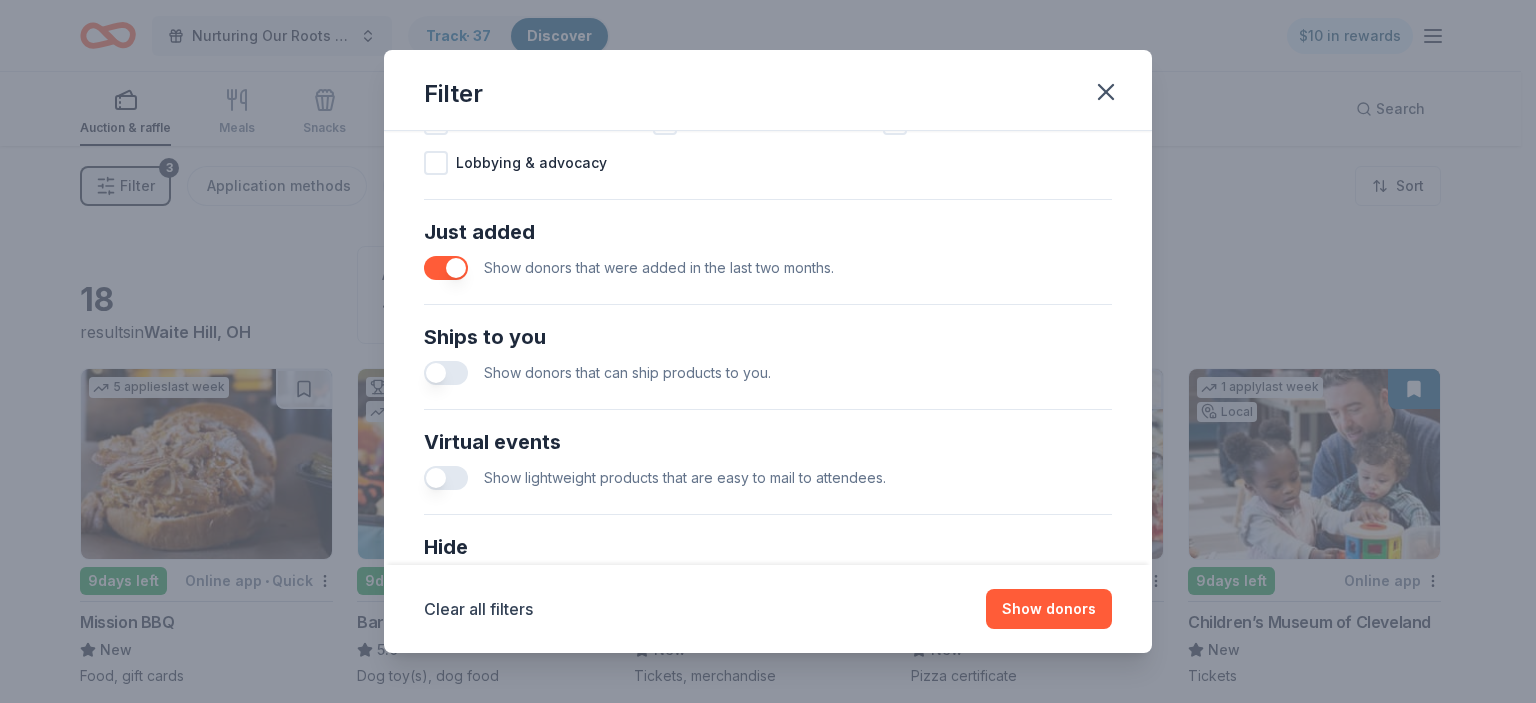click at bounding box center (446, 268) 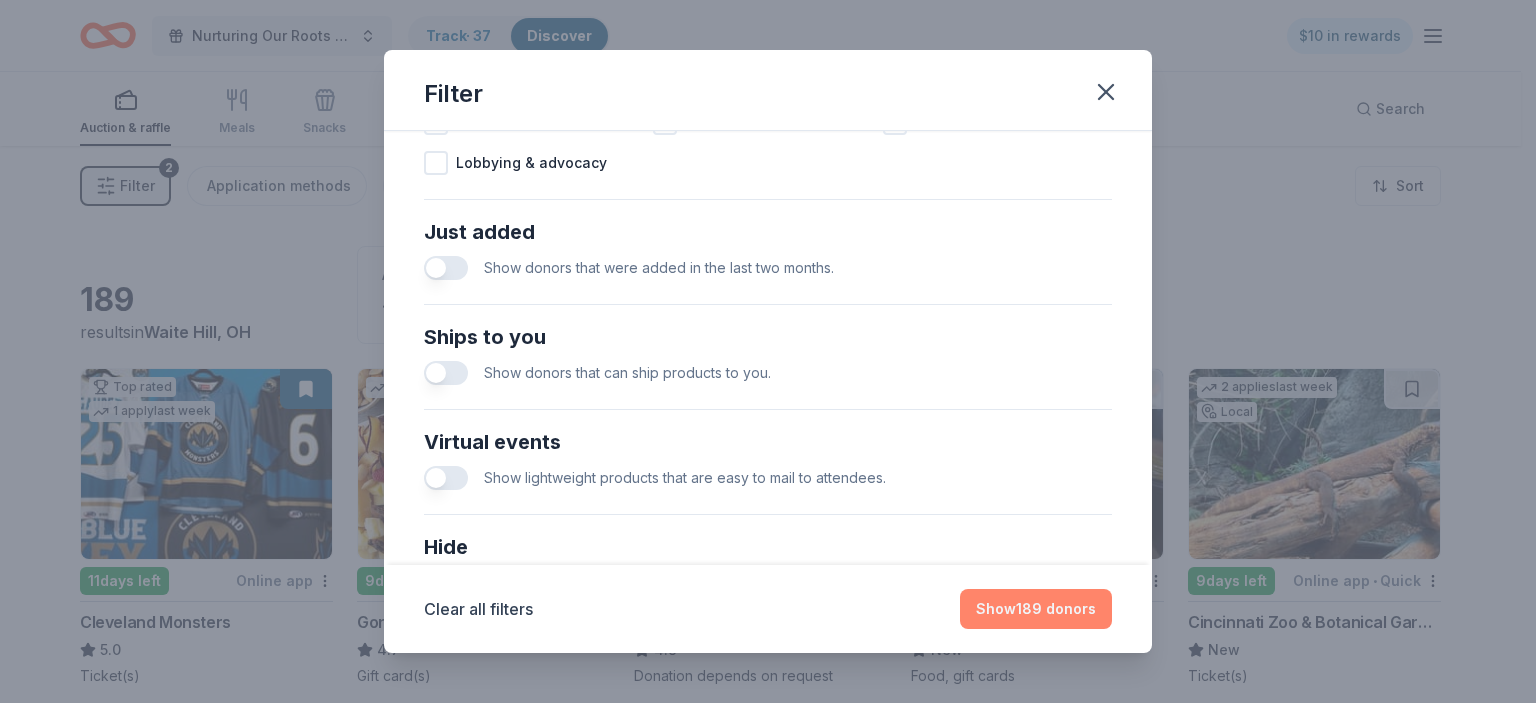 click on "Show  [NUMBER]   donors" at bounding box center [1036, 609] 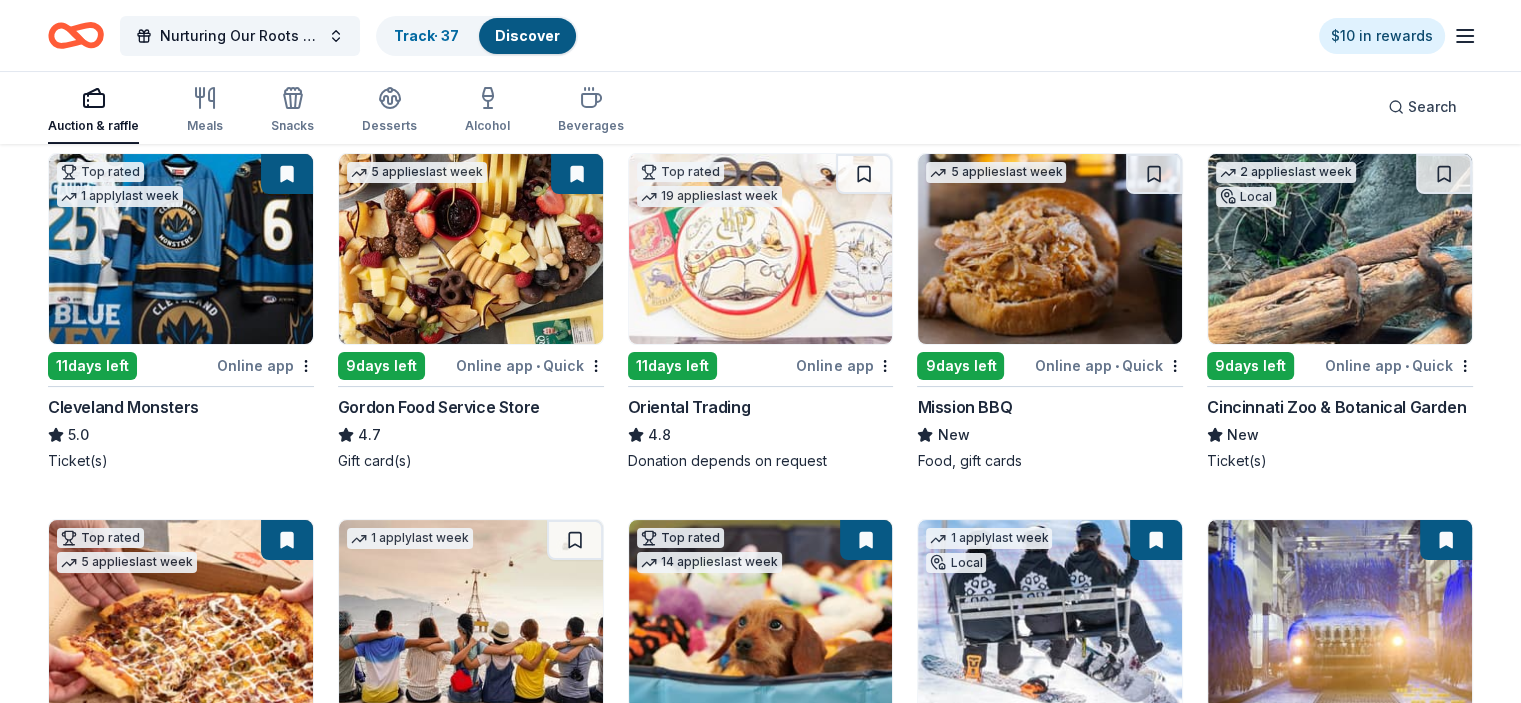 scroll, scrollTop: 223, scrollLeft: 0, axis: vertical 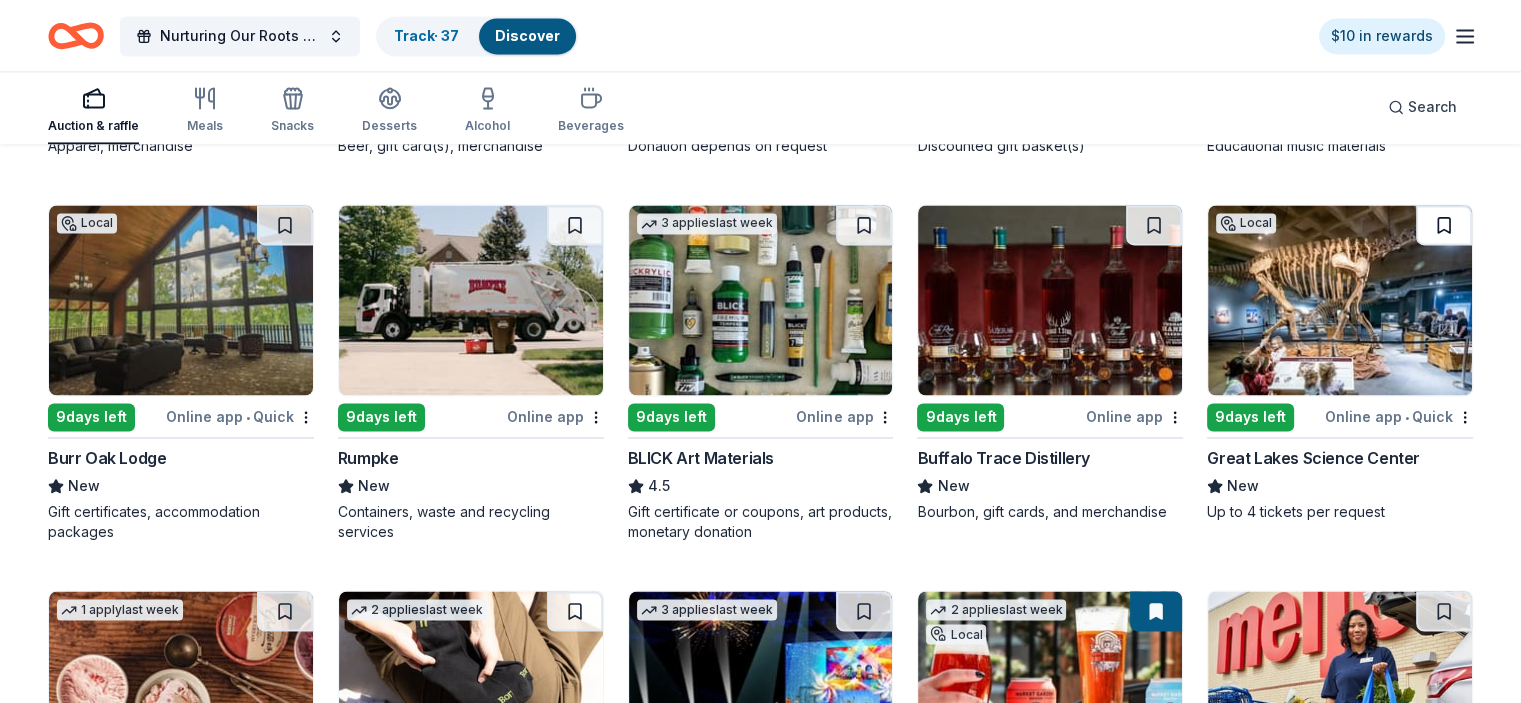 click at bounding box center (1444, 225) 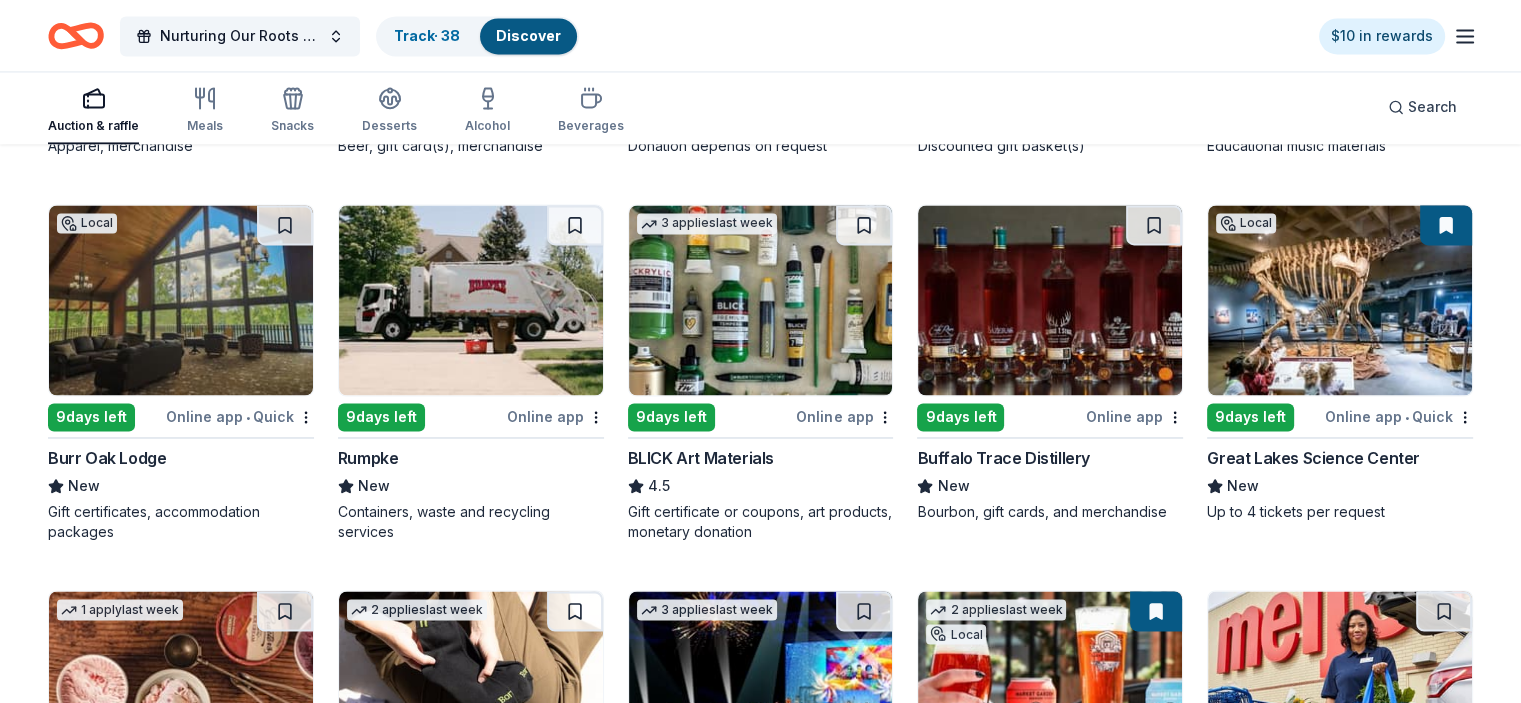 click at bounding box center [1340, 300] 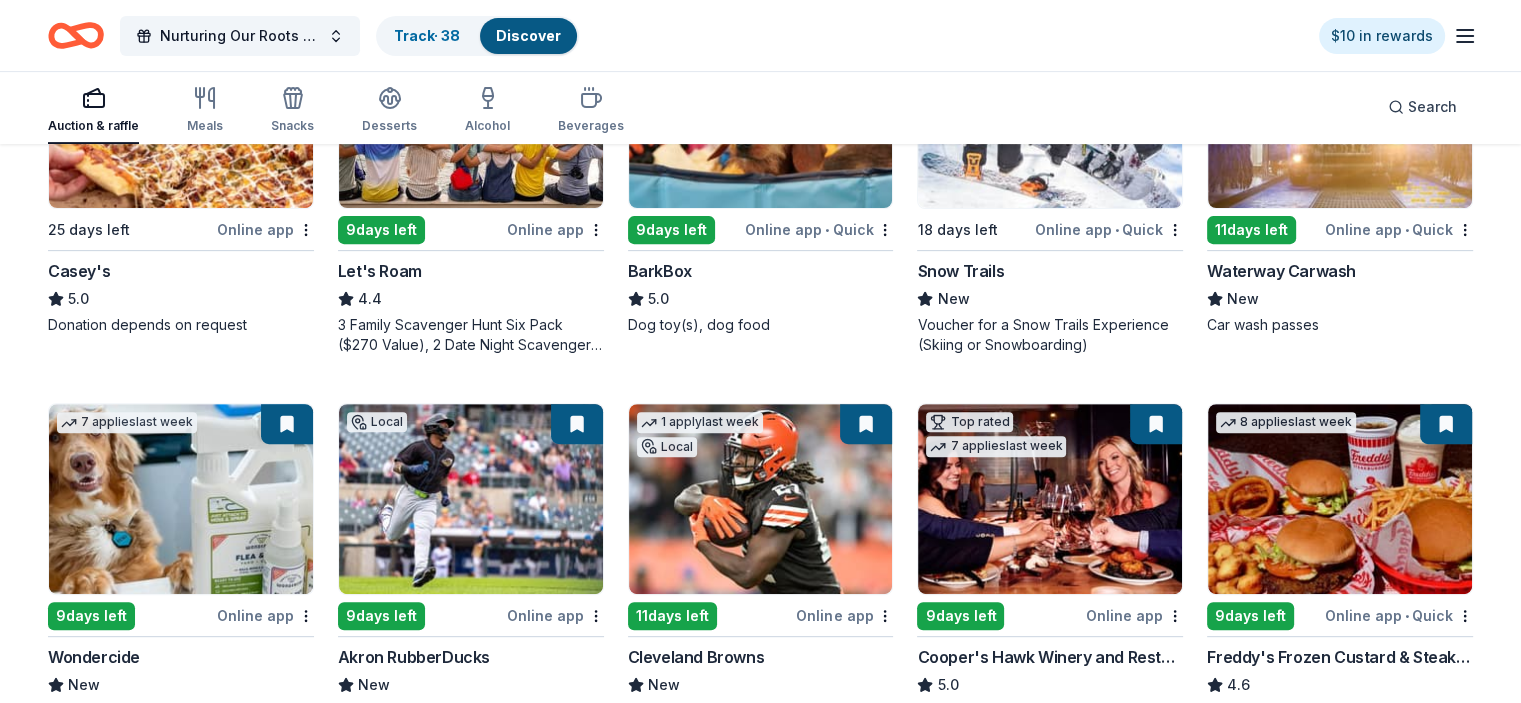 scroll, scrollTop: 0, scrollLeft: 0, axis: both 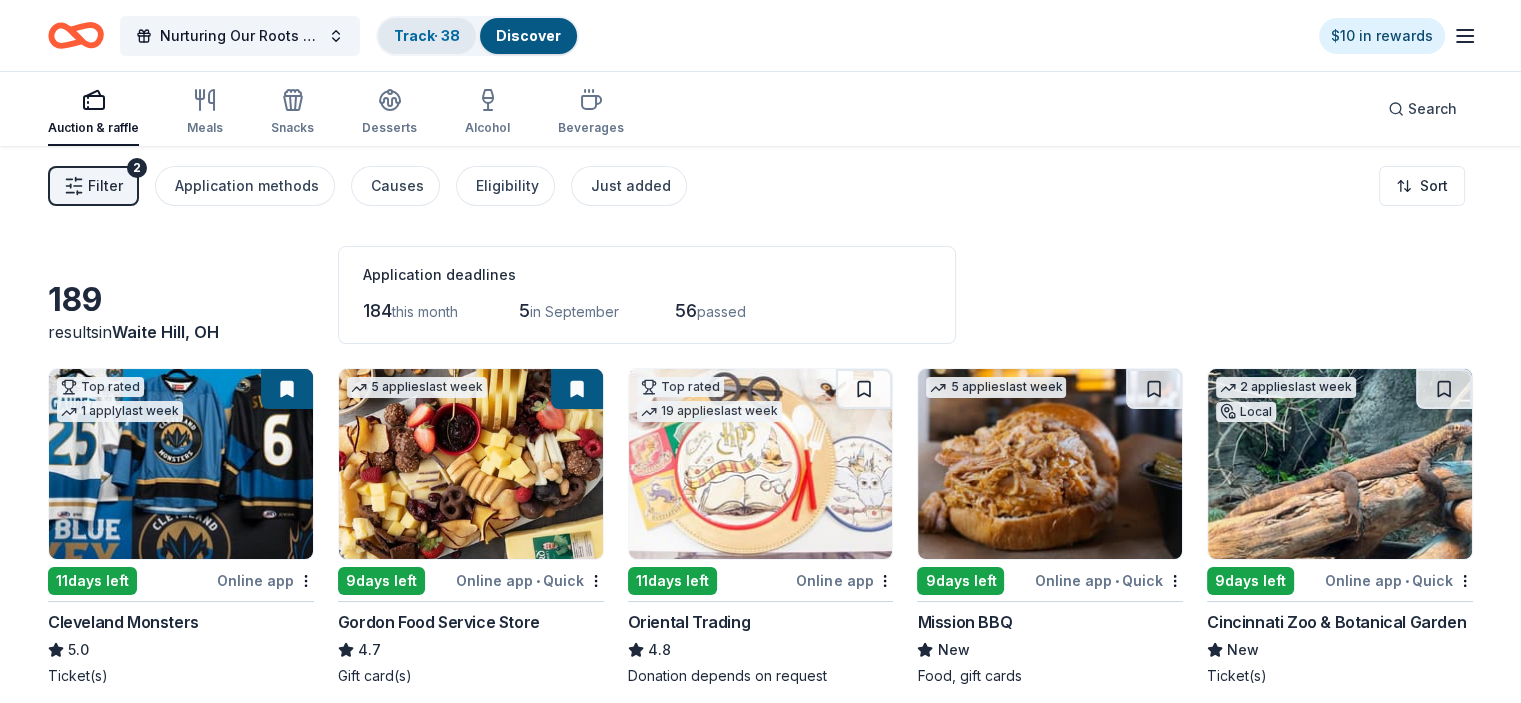 click on "Track  · 38" at bounding box center [427, 35] 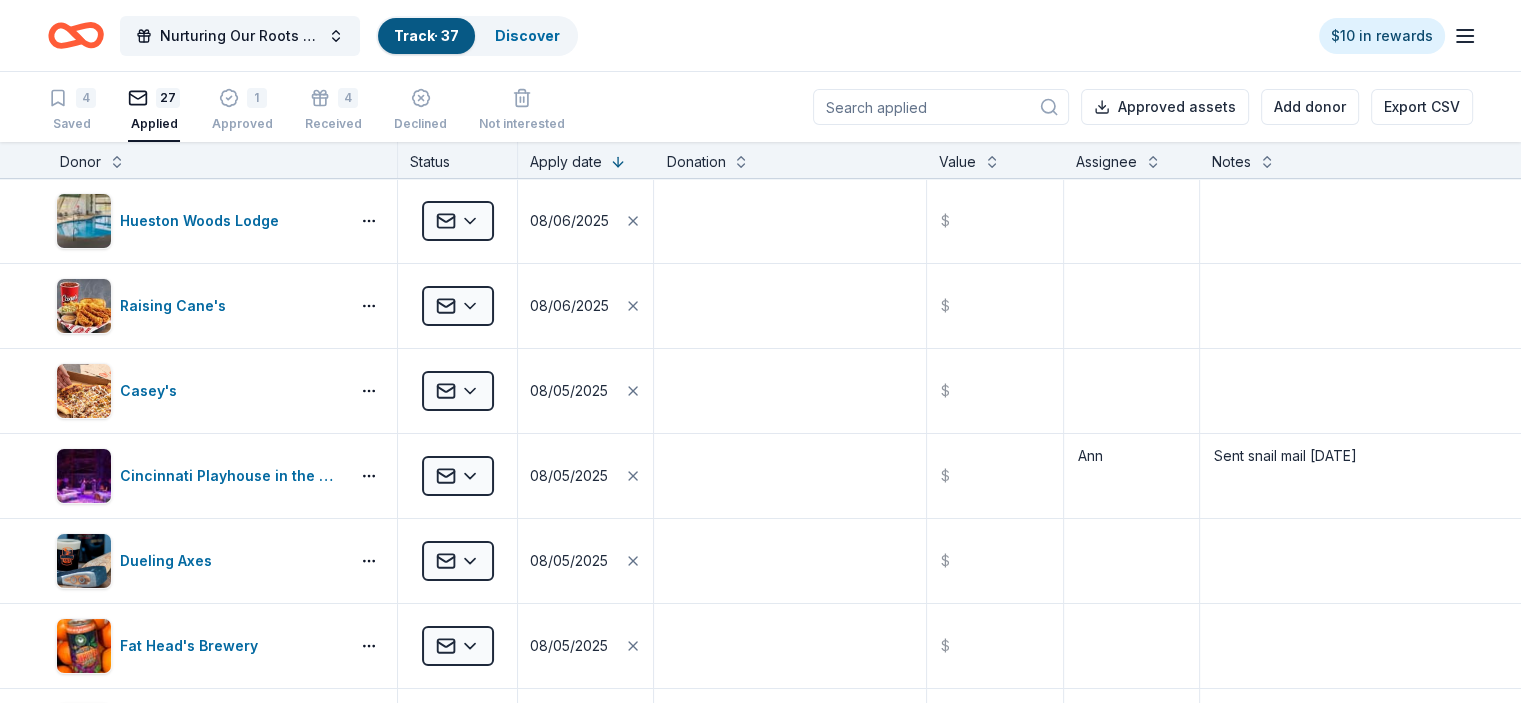 scroll, scrollTop: 0, scrollLeft: 0, axis: both 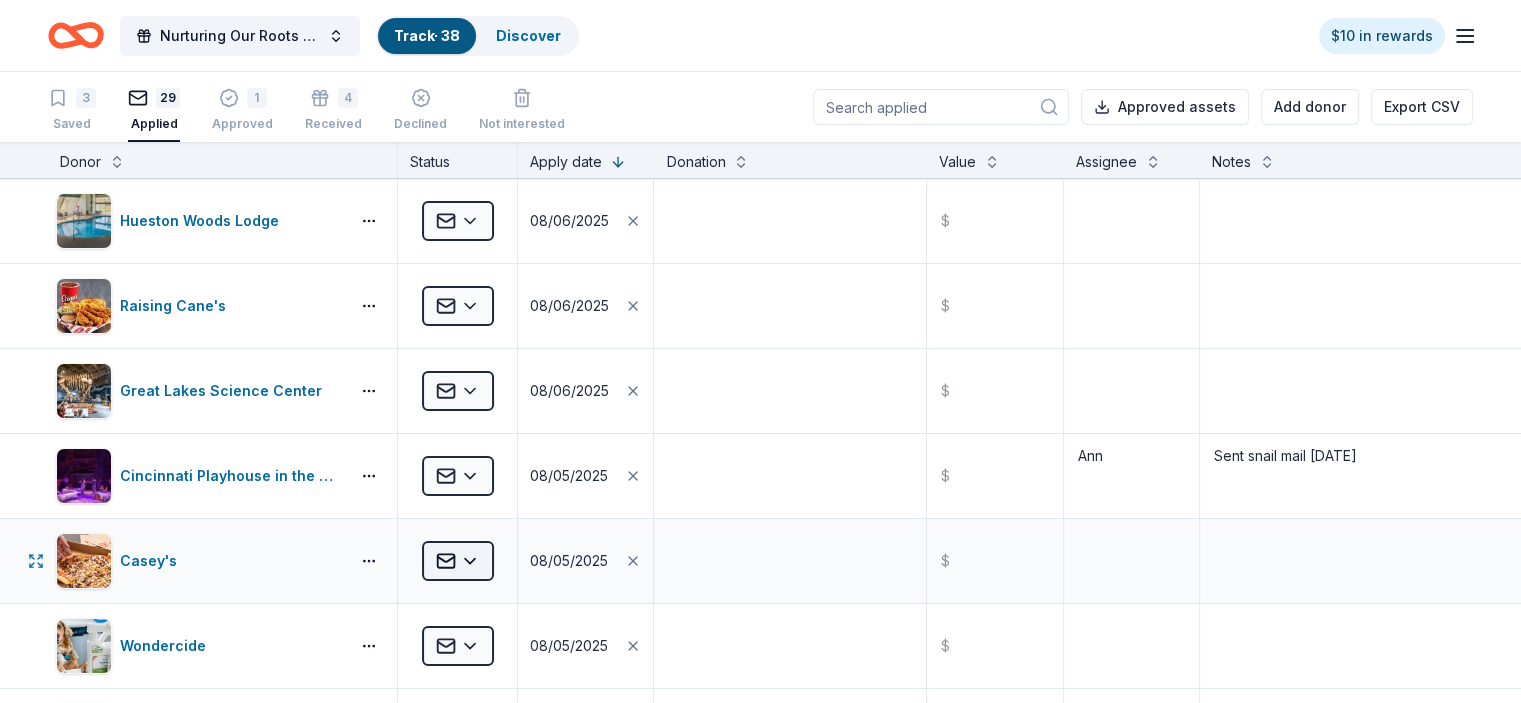 click on "Nurturing Our Roots - Reaching for the Sky Dougbe River School Gala [YEAR] Track  · 38 Discover $10 in rewards 3 Saved 29 Applied 1 Approved 4 Received Declined Not interested  Approved assets Add donor Export CSV Donor Status Apply date Donation Value Assignee Notes Hueston Woods Lodge Applied [DATE] $ Raising Cane's  Applied [DATE] $ Great Lakes Science Center Applied [DATE] $ Cincinnati Playhouse in the Park Applied [DATE] $ Ann
Sent snail mail [DATE] Casey's Applied [DATE] $ Wondercide Applied [DATE] $ Dueling Axes Applied [DATE] $ gorjana Applied [DATE] $ Fat Head's Brewery Applied [DATE] $ First Watch Applied [DATE] $ Music Box Supper Club Applied [DATE] $ Market Garden Brewery Applied [DATE] $ The Human Bean Applied [DATE] $ Holden Forests & Gardens Applied [DATE] $ Cooper's Hawk Winery and Restaurants Applied [DATE] $ Cleveland Browns Applied [DATE] $ Lake Erie Crushers Applied [DATE] $ Snow Trails Applied [DATE] $ Applied $ $ $ $" at bounding box center [760, 351] 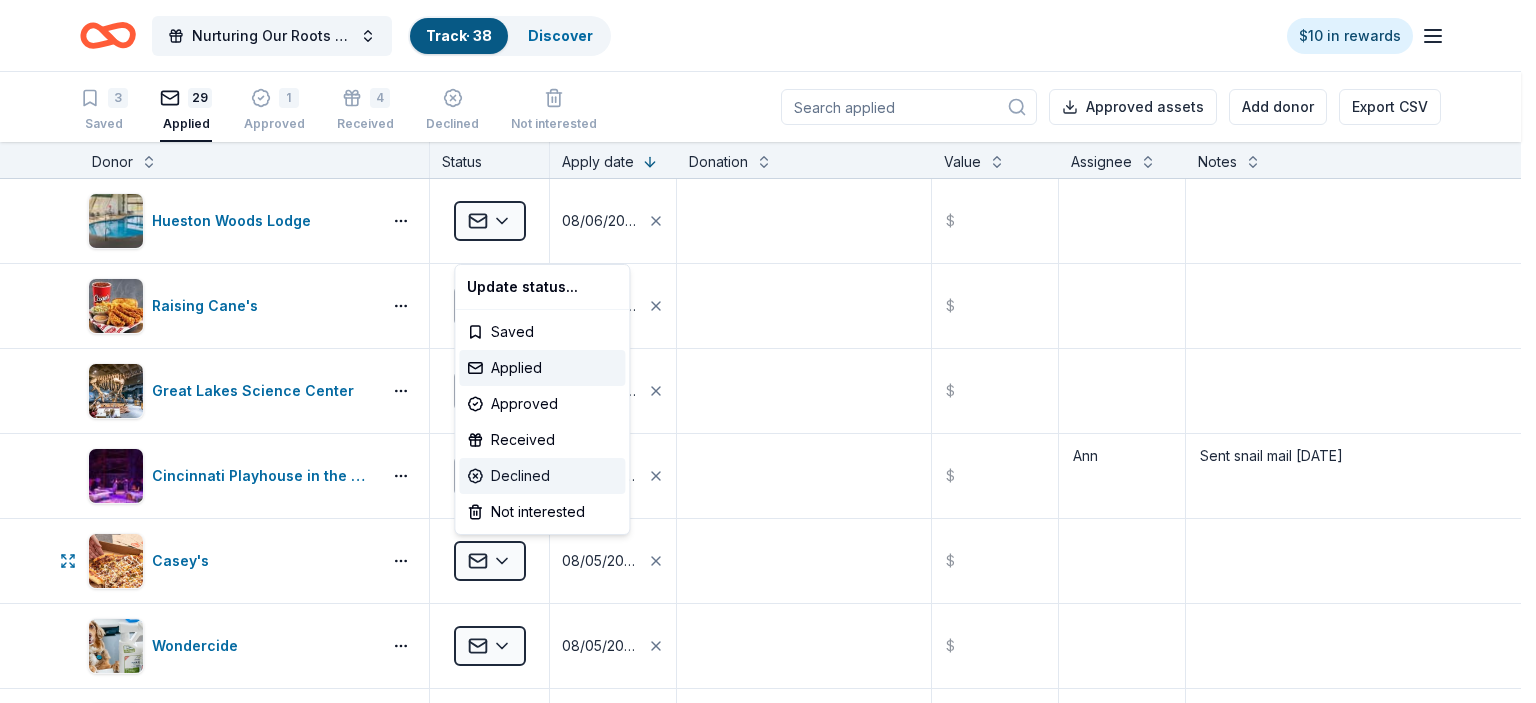 click on "Declined" at bounding box center [542, 476] 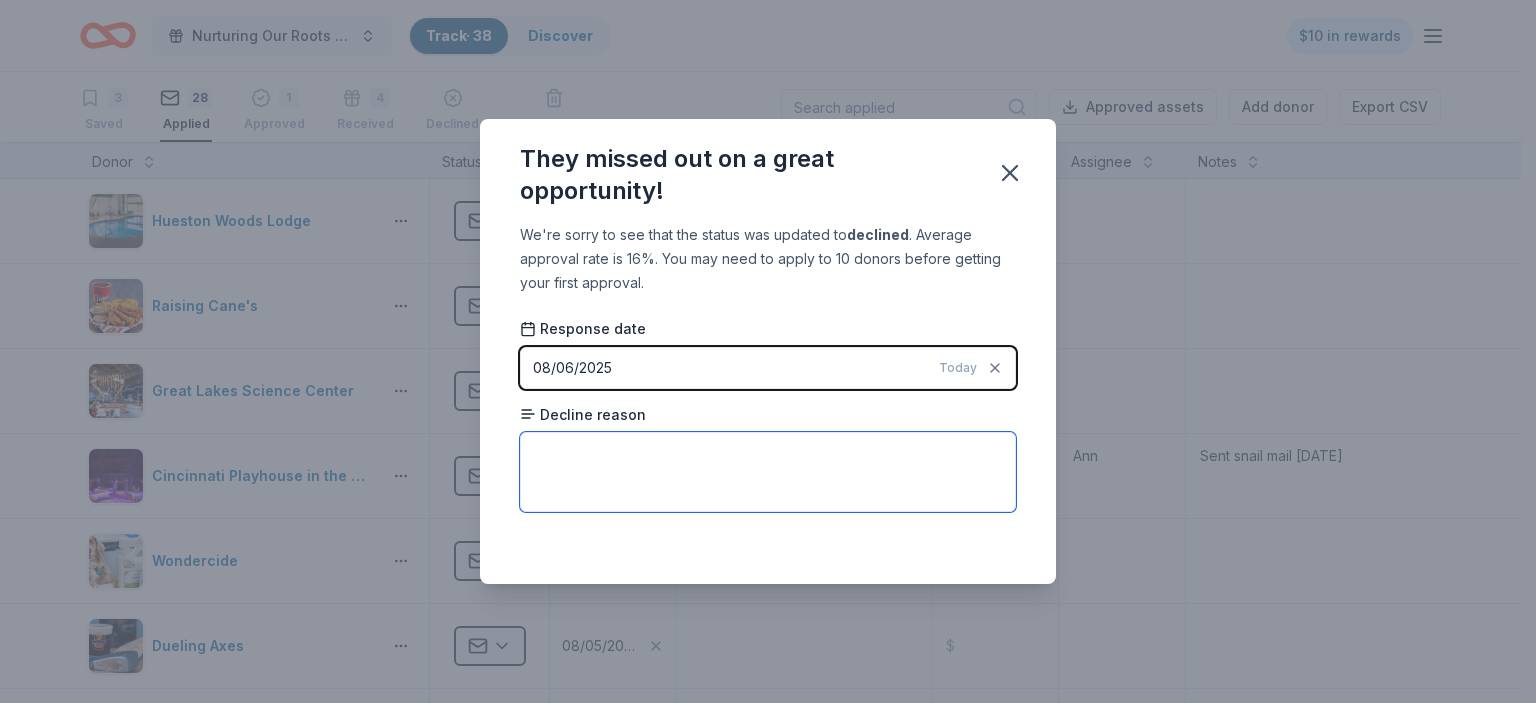 click at bounding box center [768, 472] 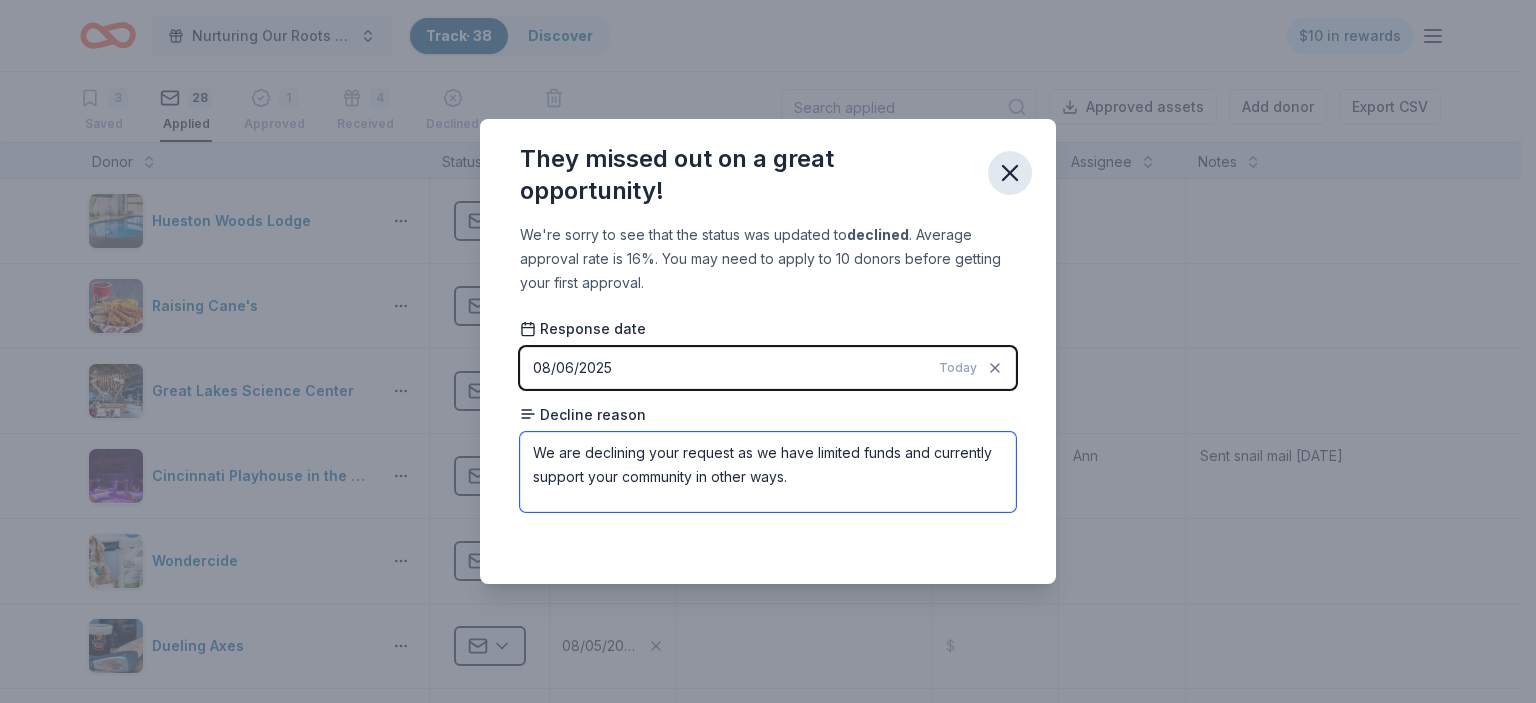 type on "We are declining your request as we have limited funds and currently support your community in other ways." 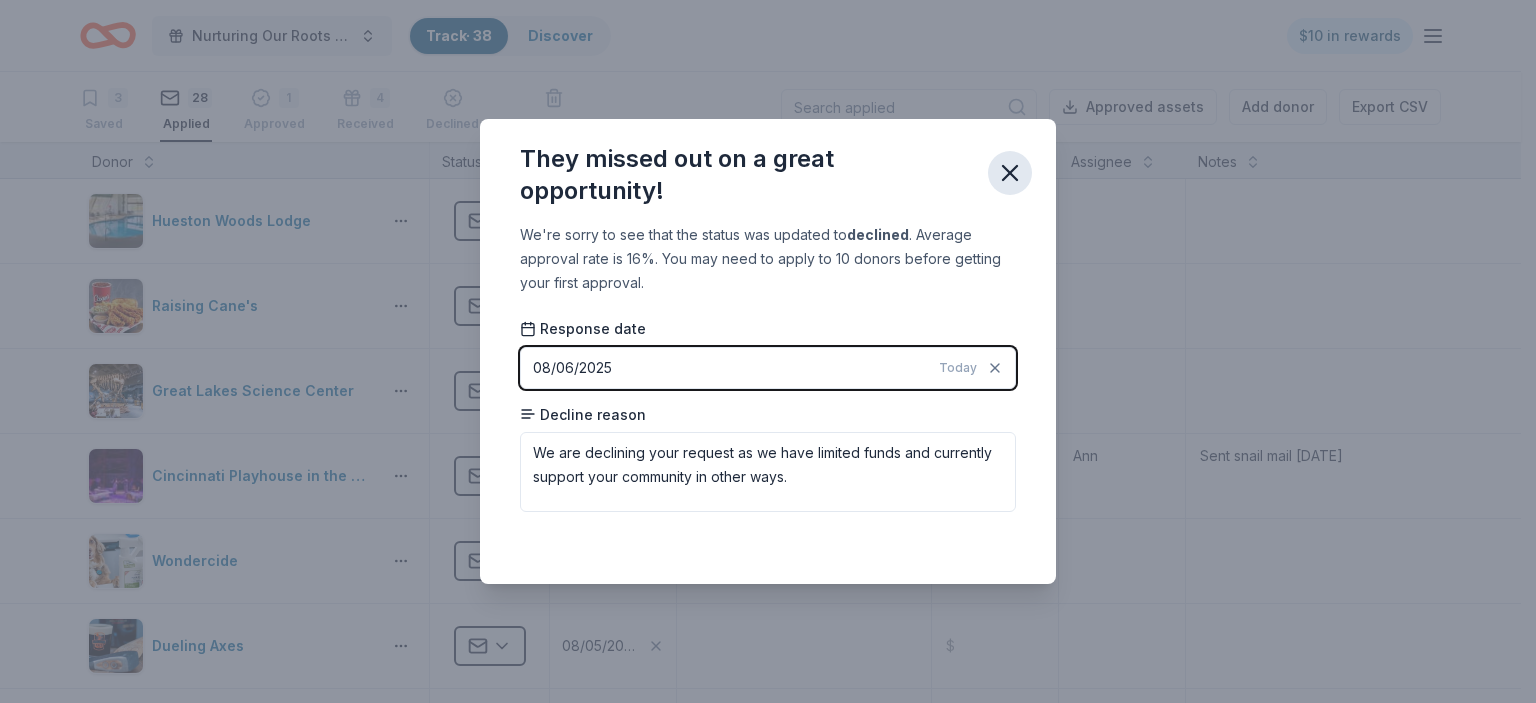 click 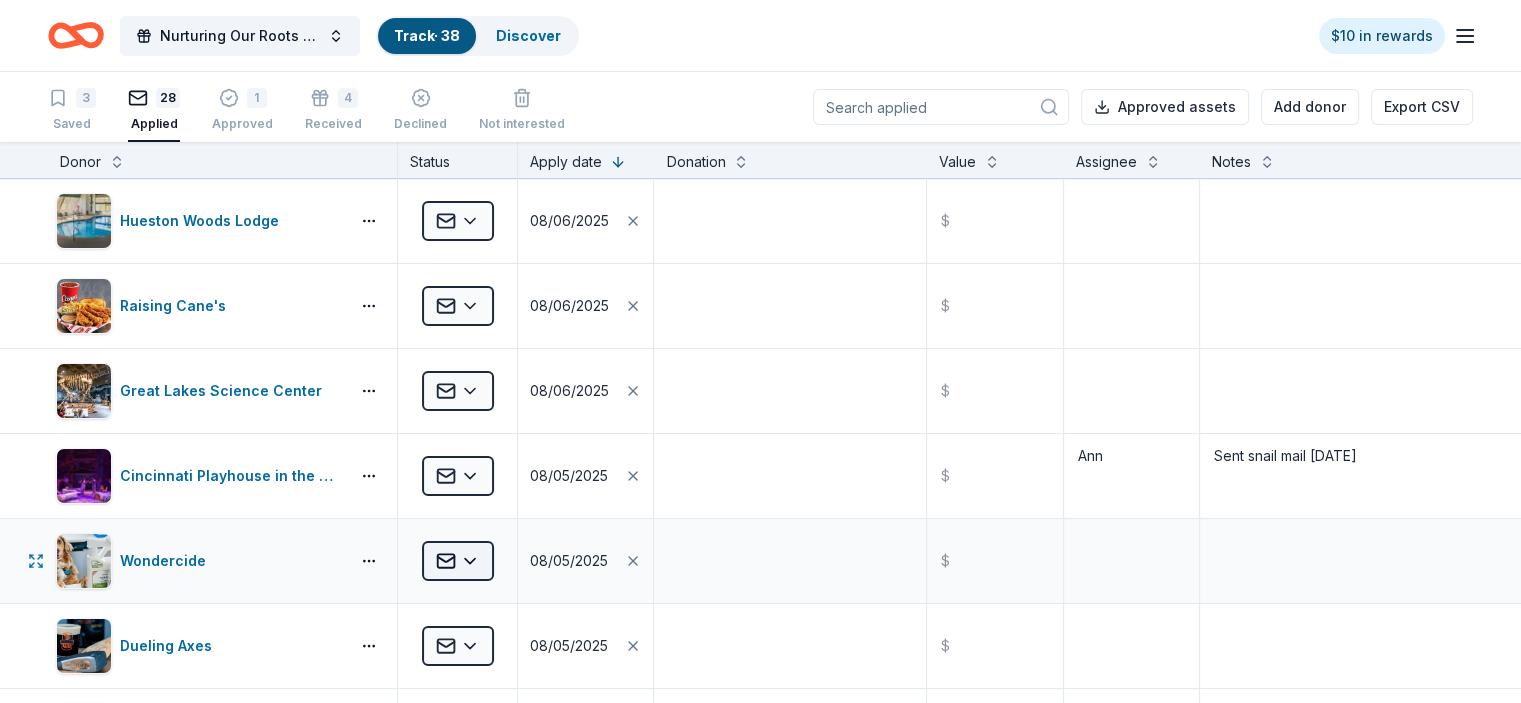 click on "Nurturing Our Roots - Reaching for the Sky Dougbe River School Gala [YEAR] Track  · 38 Discover $10 in rewards 3 Saved 28 Applied 1 Approved 4 Received Declined Not interested  Approved assets Add donor Export CSV Donor Status Apply date Donation Value Assignee Notes Hueston Woods Lodge Applied [DATE] $ Raising Cane's  Applied [DATE] $ Great Lakes Science Center Applied [DATE] $ Cincinnati Playhouse in the Park Applied [DATE] $ Ann
Sent snail mail [DATE] Wondercide Applied [DATE] $ Dueling Axes Applied [DATE] $ gorjana Applied [DATE] $ Fat Head's Brewery Applied [DATE] $ First Watch Applied [DATE] $ Music Box Supper Club Applied [DATE] $ Market Garden Brewery Applied [DATE] $ The Human Bean Applied [DATE] $ Holden Forests & Gardens Applied [DATE] $ Cooper's Hawk Winery and Restaurants Applied [DATE] $ Cleveland Browns Applied [DATE] $ Lake Erie Crushers Applied [DATE] $ Snow Trails Applied [DATE] $ Children’s Museum of Cleveland Applied $ $" at bounding box center [760, 351] 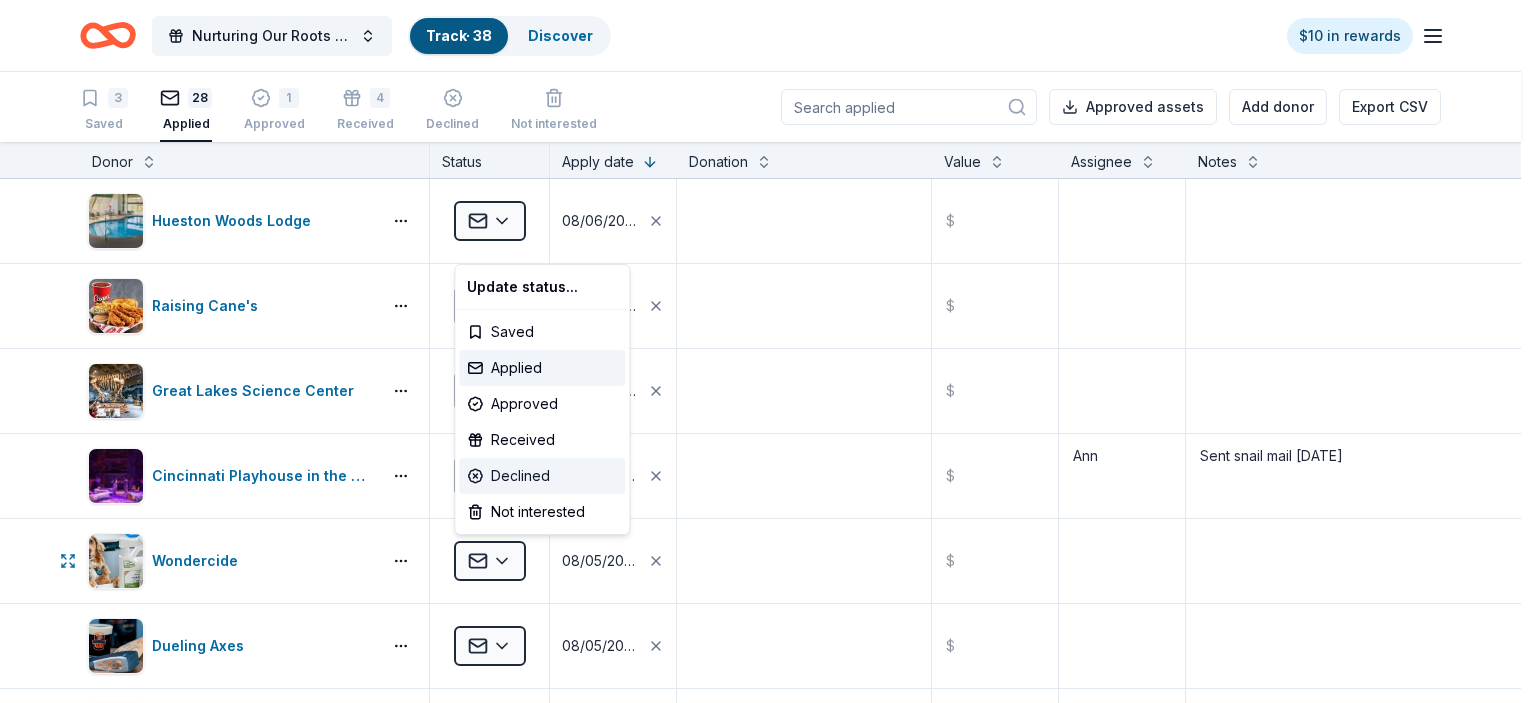 click on "Declined" at bounding box center [542, 476] 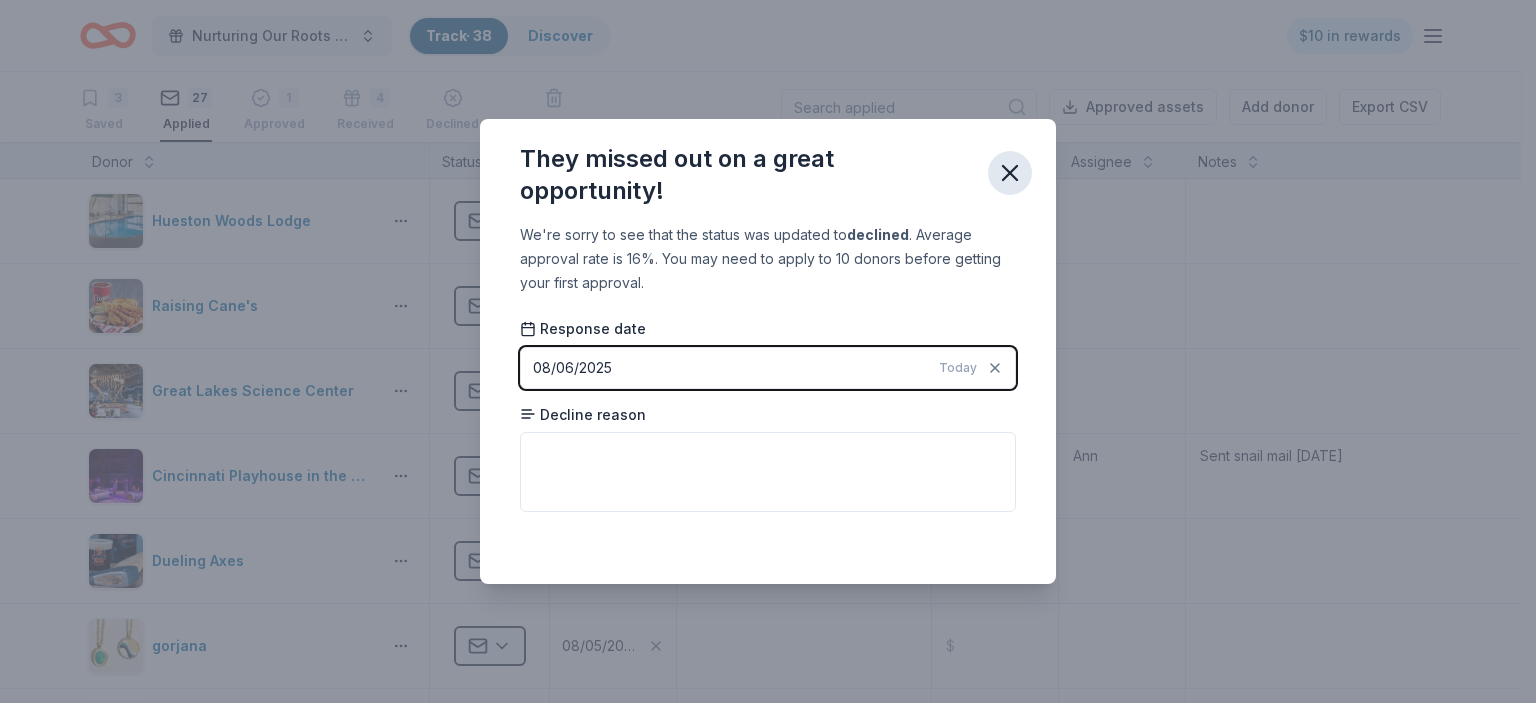 click 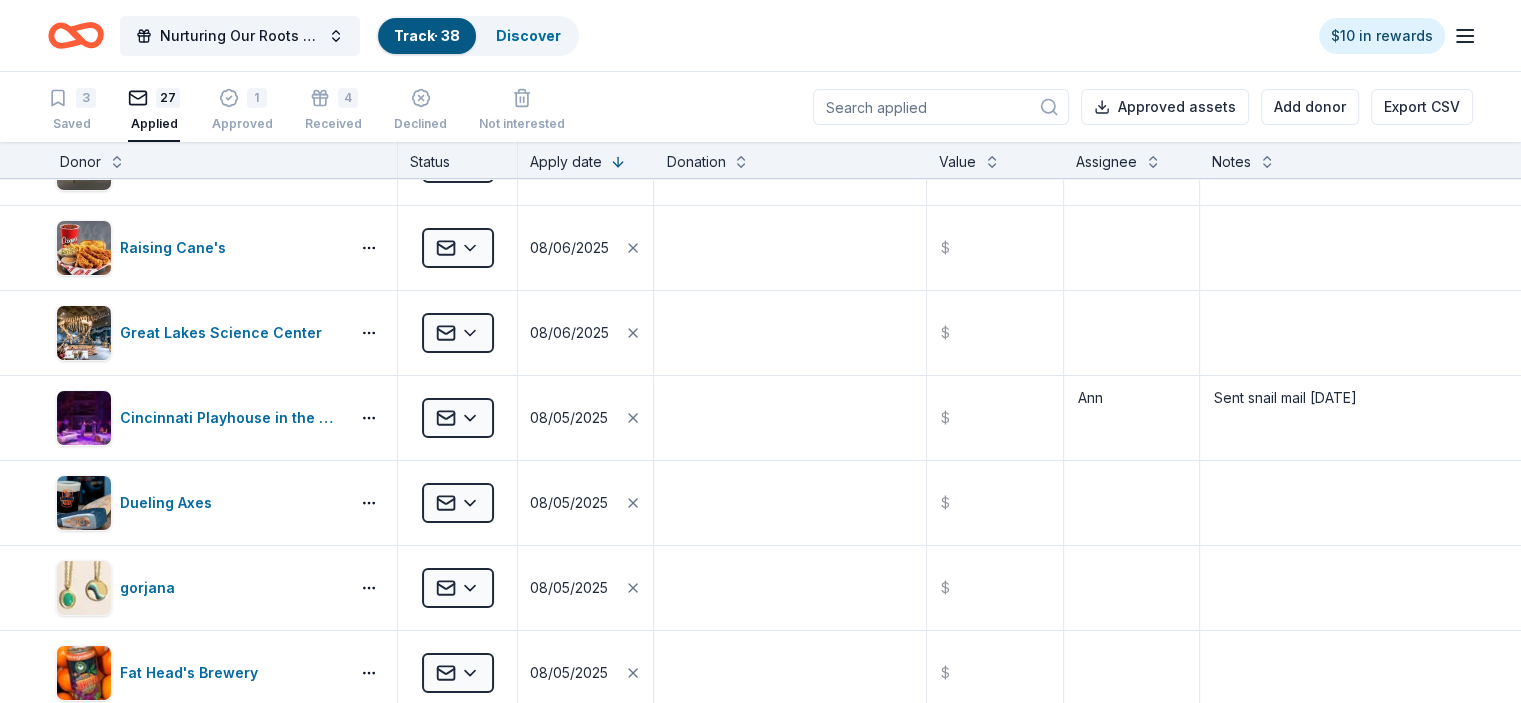 scroll, scrollTop: 0, scrollLeft: 0, axis: both 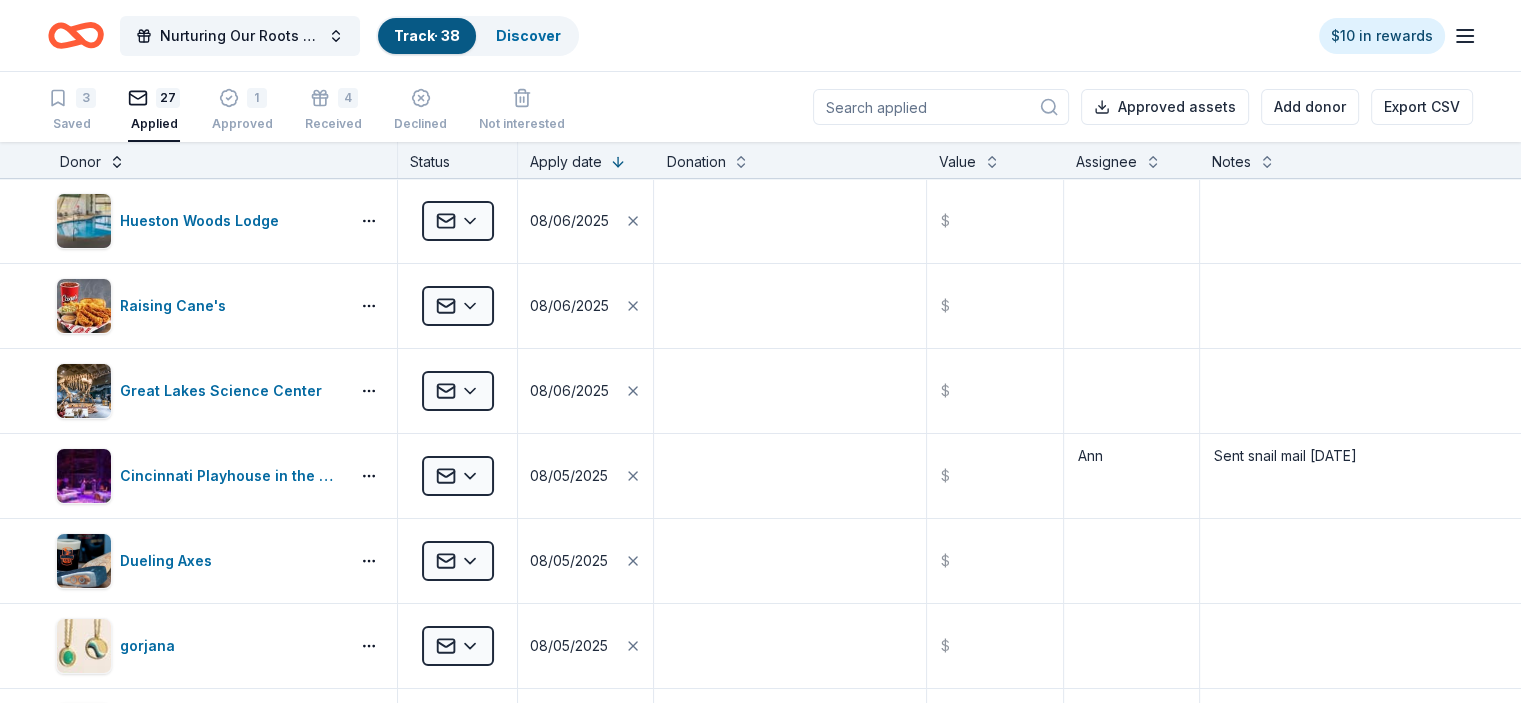 click at bounding box center [117, 160] 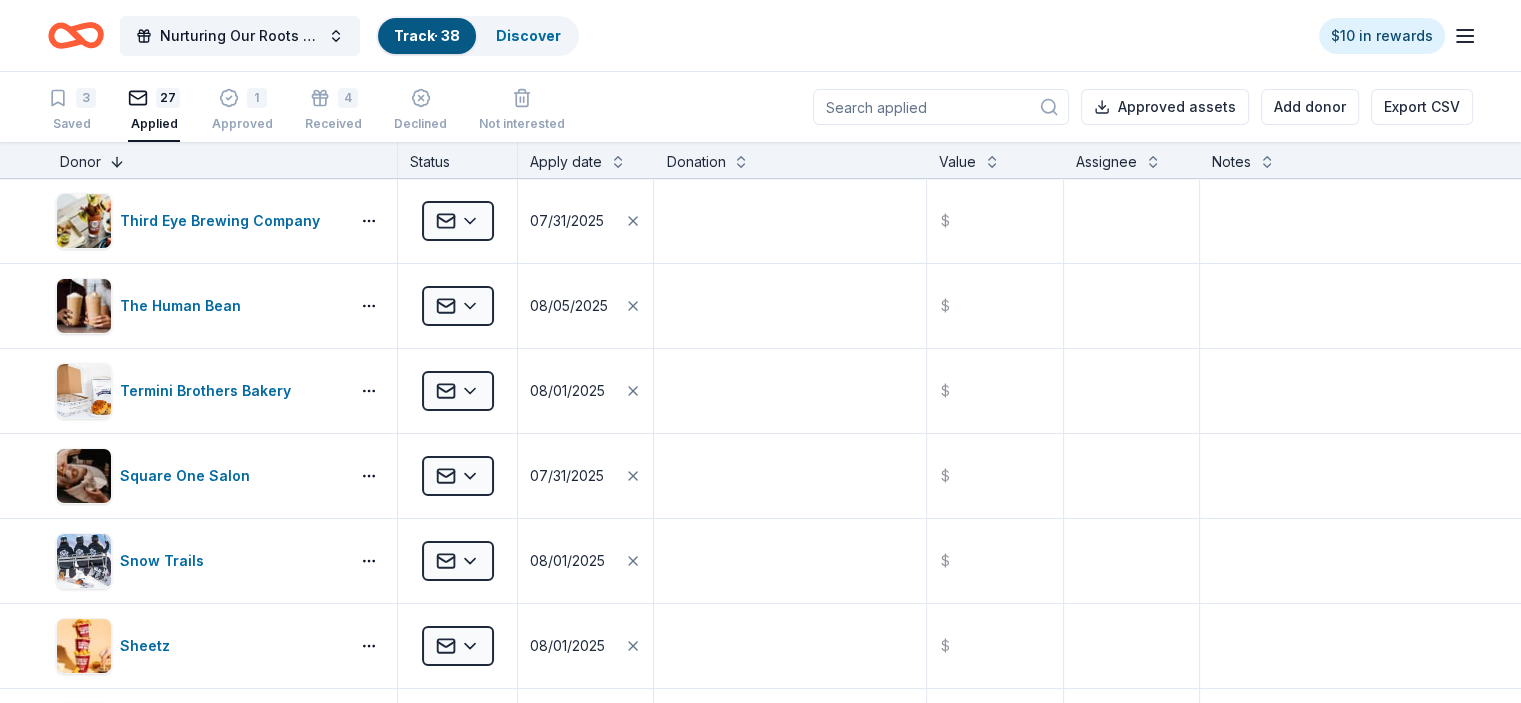 click at bounding box center [117, 160] 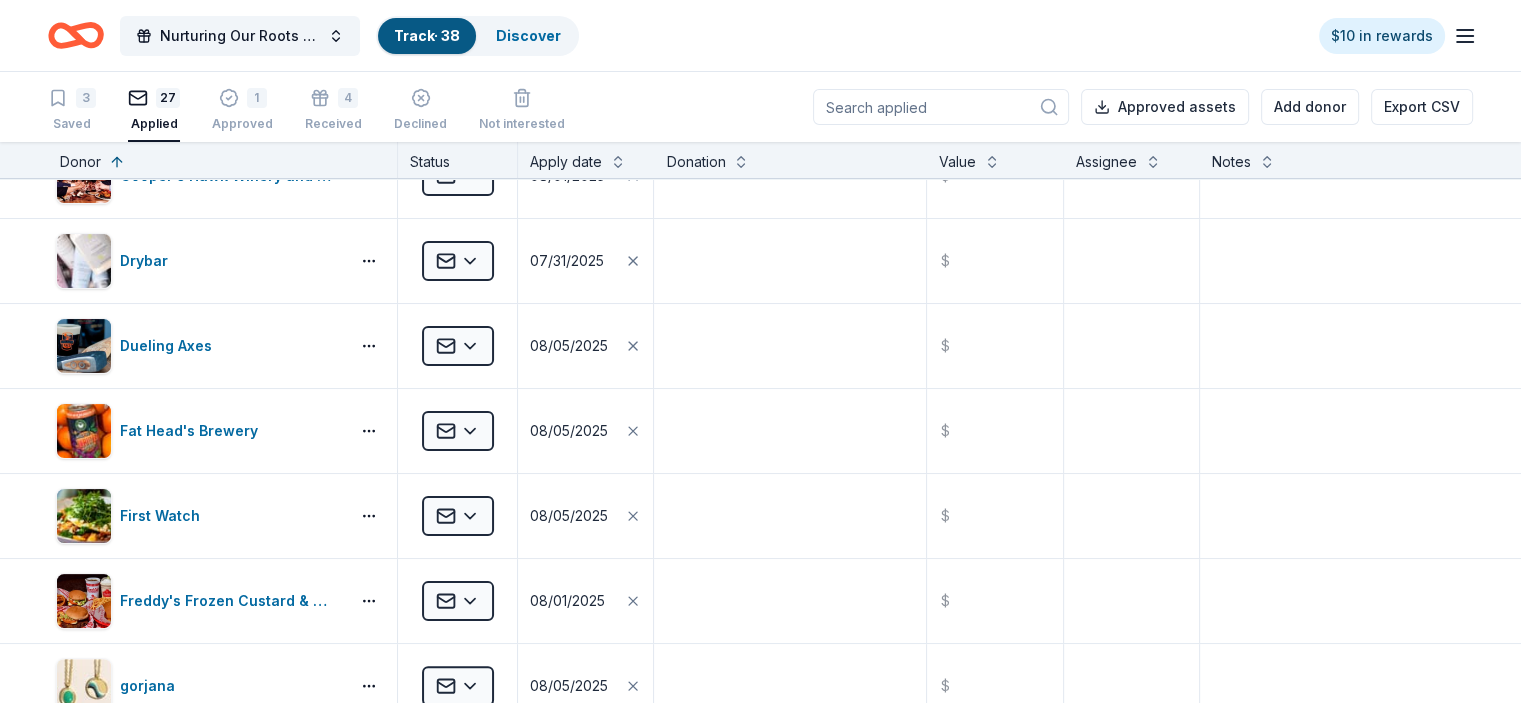 scroll, scrollTop: 478, scrollLeft: 0, axis: vertical 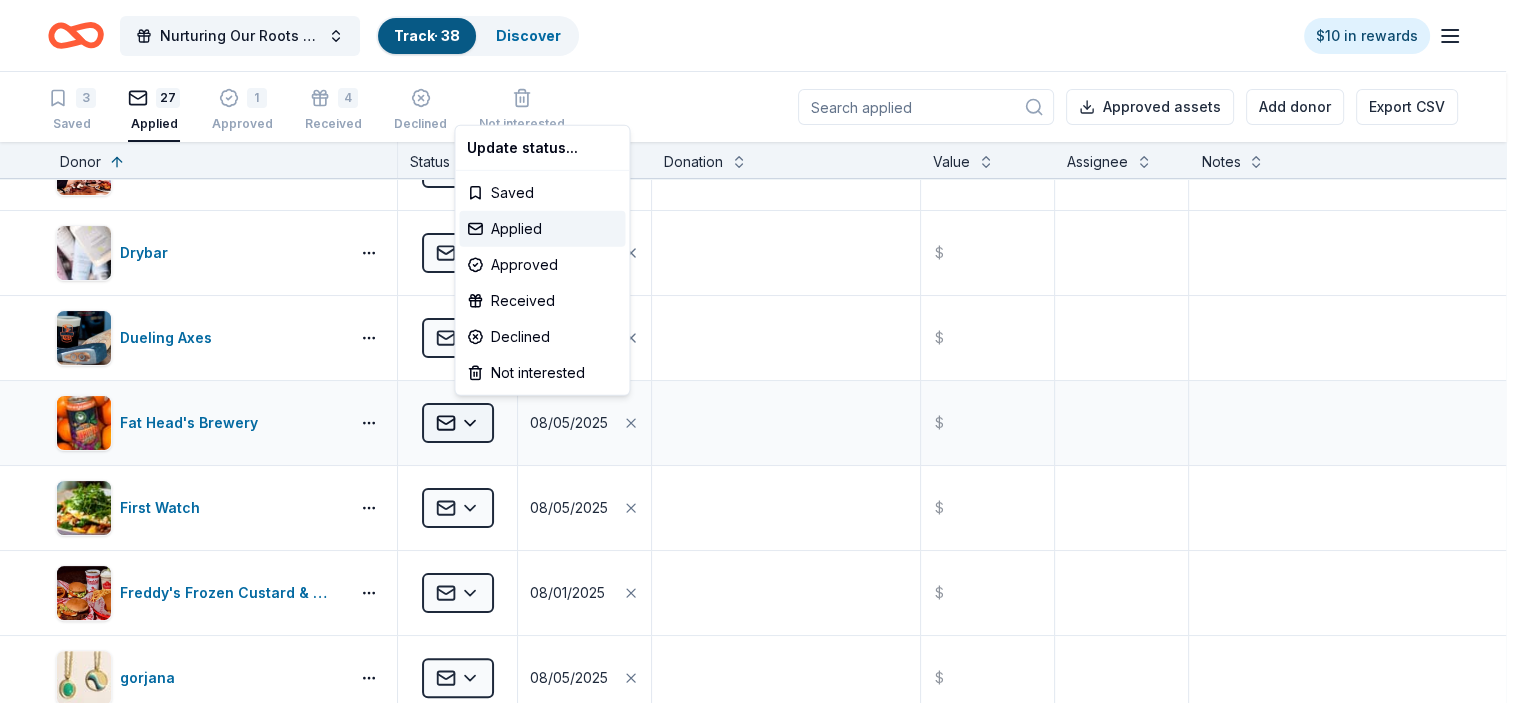 click on "Nurturing Our Roots - Reaching for the Sky Dougbe River School Gala [YEAR] Track  · 38 Discover $10 in rewards 3 Saved 27 Applied 1 Approved 4 Received Declined Not interested  Approved assets Add donor Export CSV Donor Status Apply date Donation Value Assignee Notes Children’s Museum of Cleveland Applied [DATE] $ Cincinnati Playhouse in the Park Applied [DATE] $ Ann
Sent snail mail [DATE] Cincinnati Reds Applied [DATE] $ Cleveland Browns Applied [DATE] $ Cleveland Cavaliers Applied [DATE] $ Cooper's Hawk Winery and Restaurants Applied [DATE] $ Drybar Applied [DATE] $ Dueling Axes Applied [DATE] $ Fat Head's Brewery Applied [DATE] $ First Watch Applied [DATE] $ Freddy's Frozen Custard & Steakburgers Applied [DATE] $ gorjana Applied [DATE] $ Great Lakes Science Center Applied [DATE] $ Holden Forests & Gardens Applied [DATE] $ Hueston Woods Lodge Applied [DATE] $ KBP Foods Applied [DATE] $ Lake Erie Crushers Applied [DATE] $ Applied $ Applied" at bounding box center [760, 351] 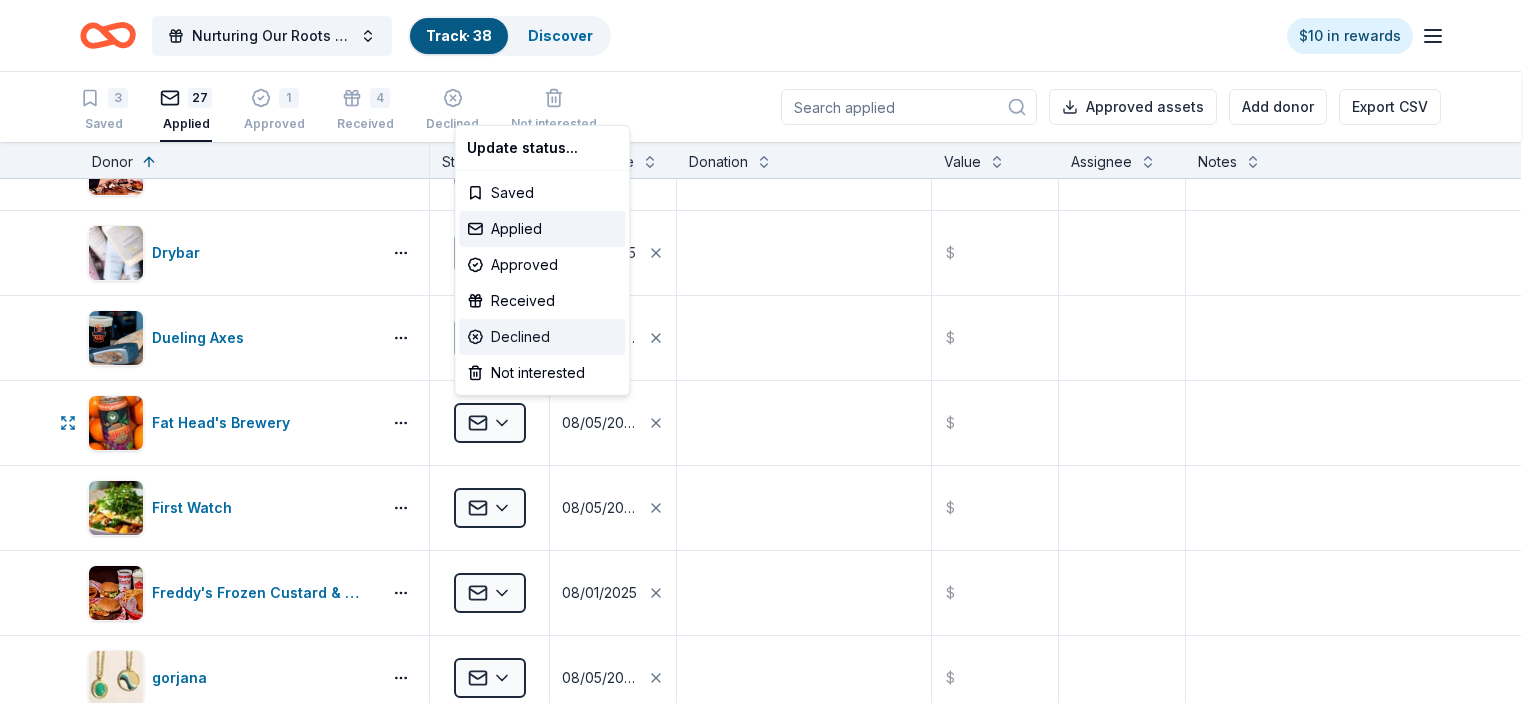 click on "Declined" at bounding box center [542, 337] 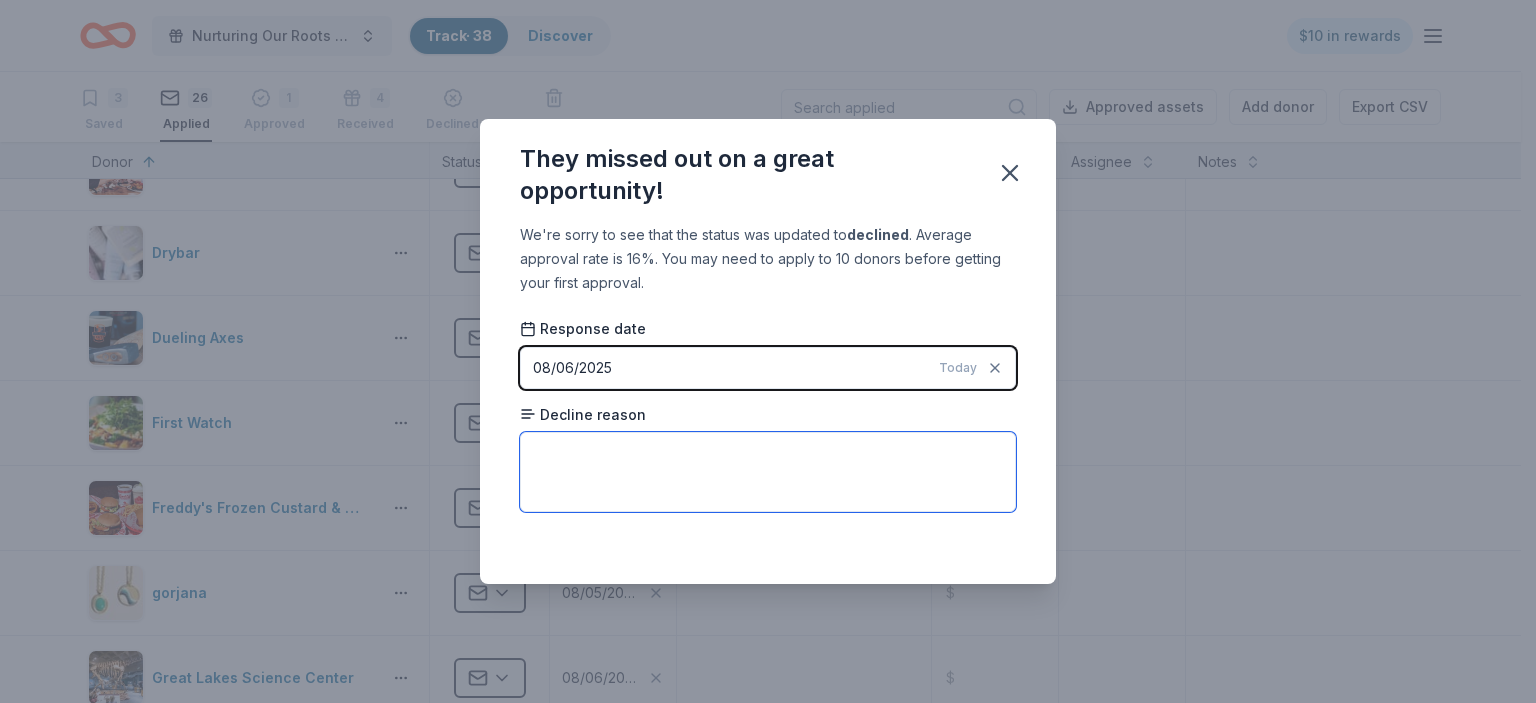 click at bounding box center (768, 472) 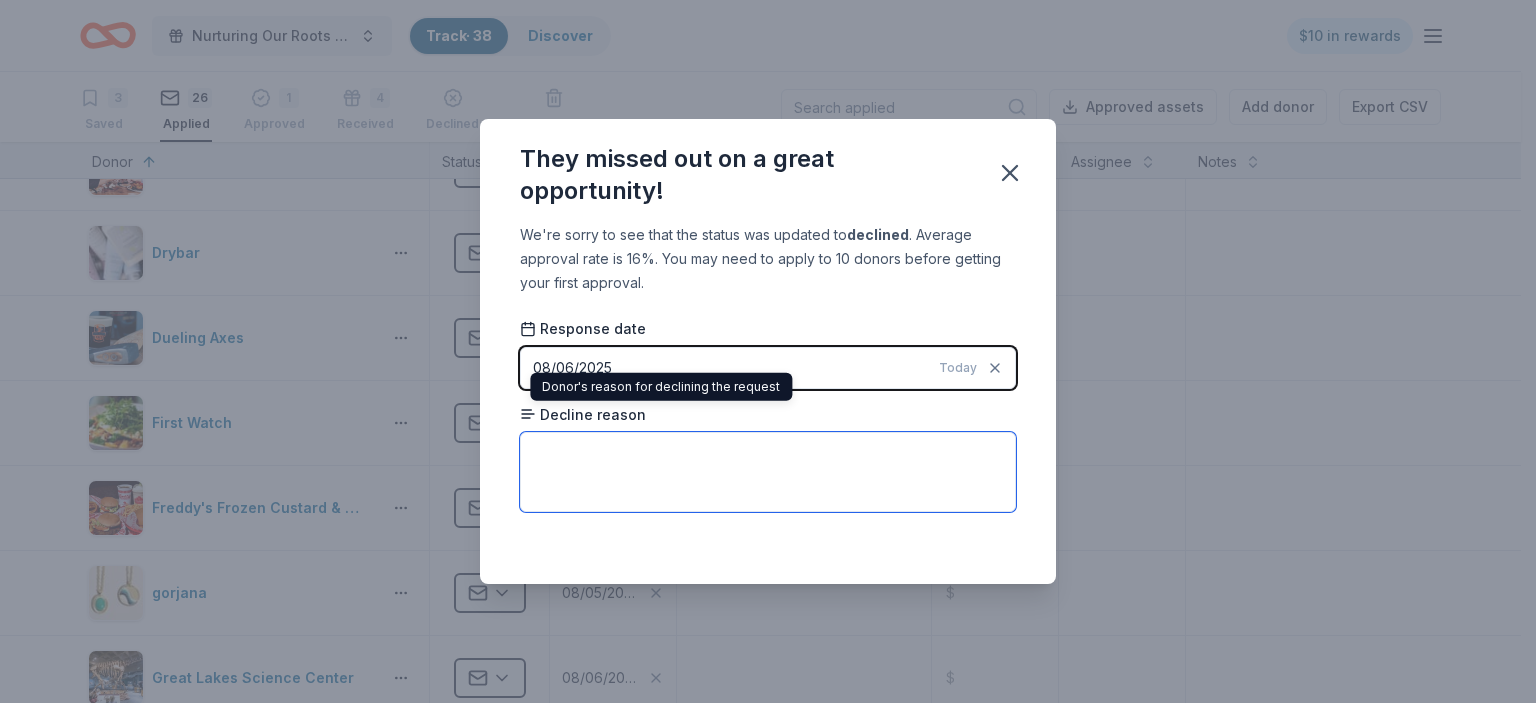 paste on "We are currently unable to fulfill any more donation requests through September 30th of [YEAR]." 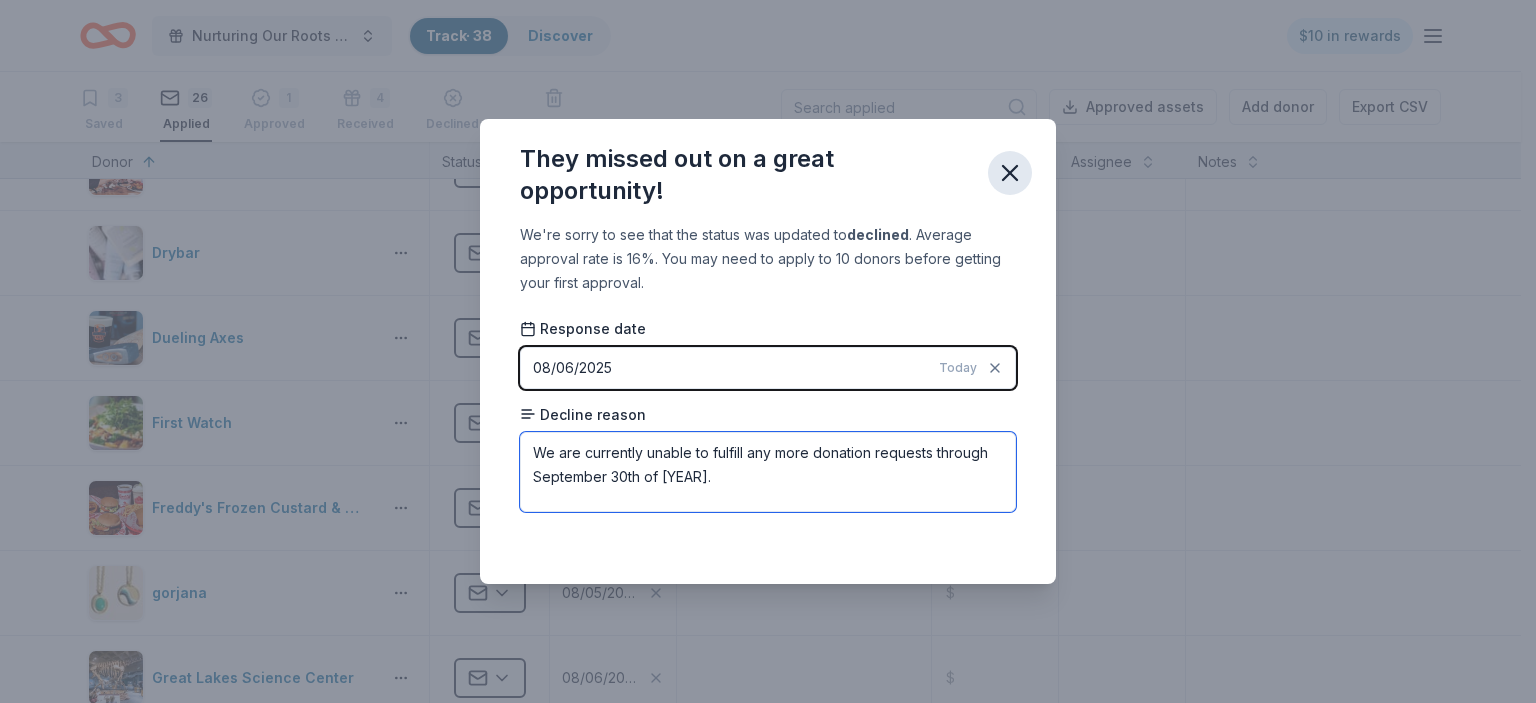 type on "We are currently unable to fulfill any more donation requests through September 30th of [YEAR]." 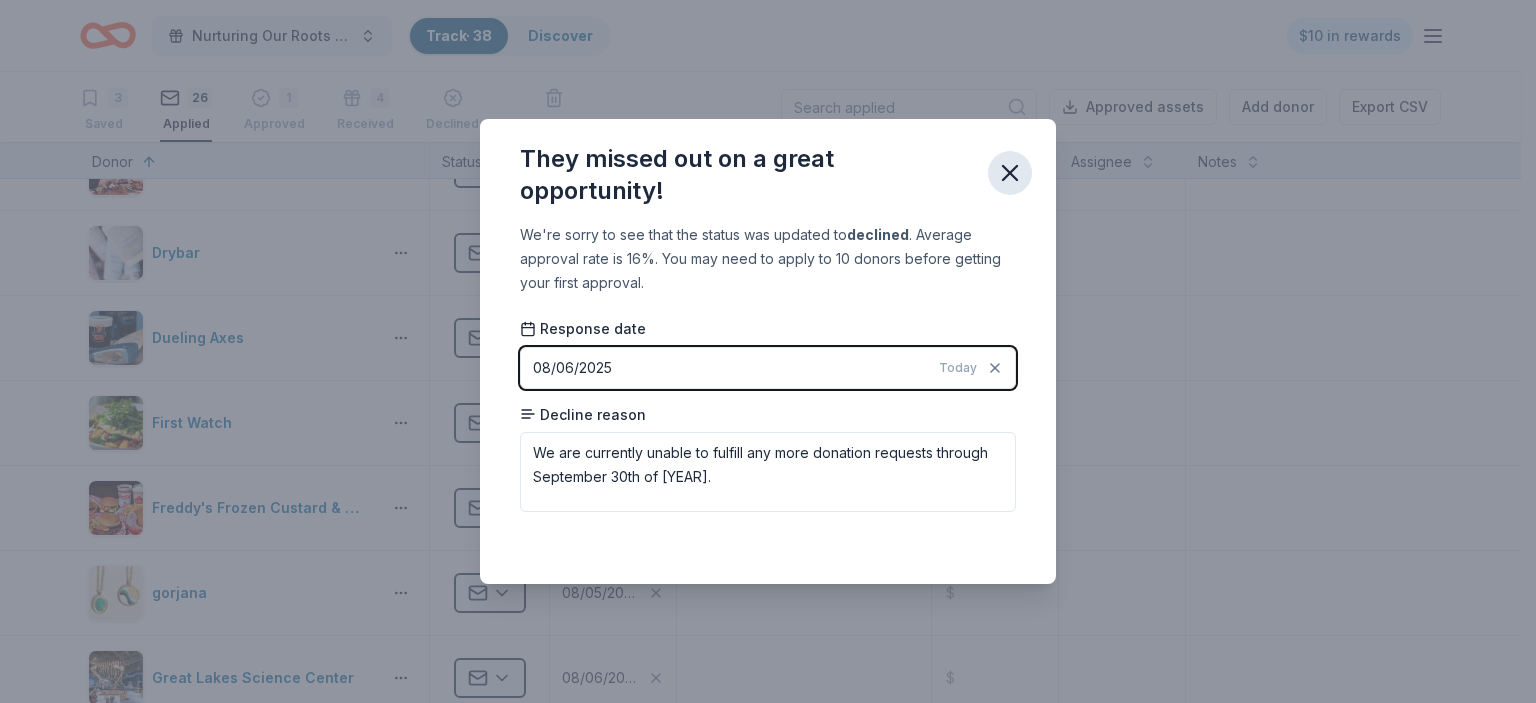 click 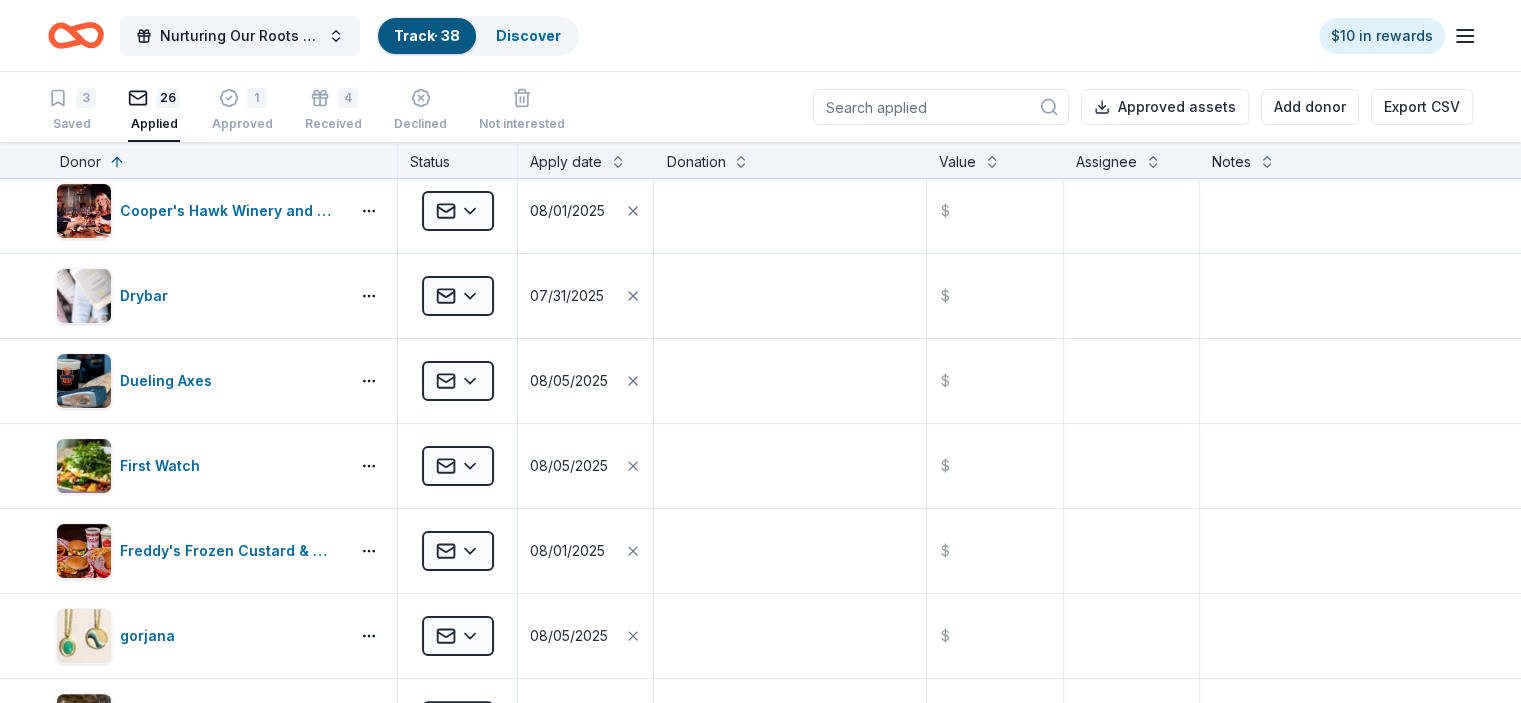 scroll, scrollTop: 439, scrollLeft: 0, axis: vertical 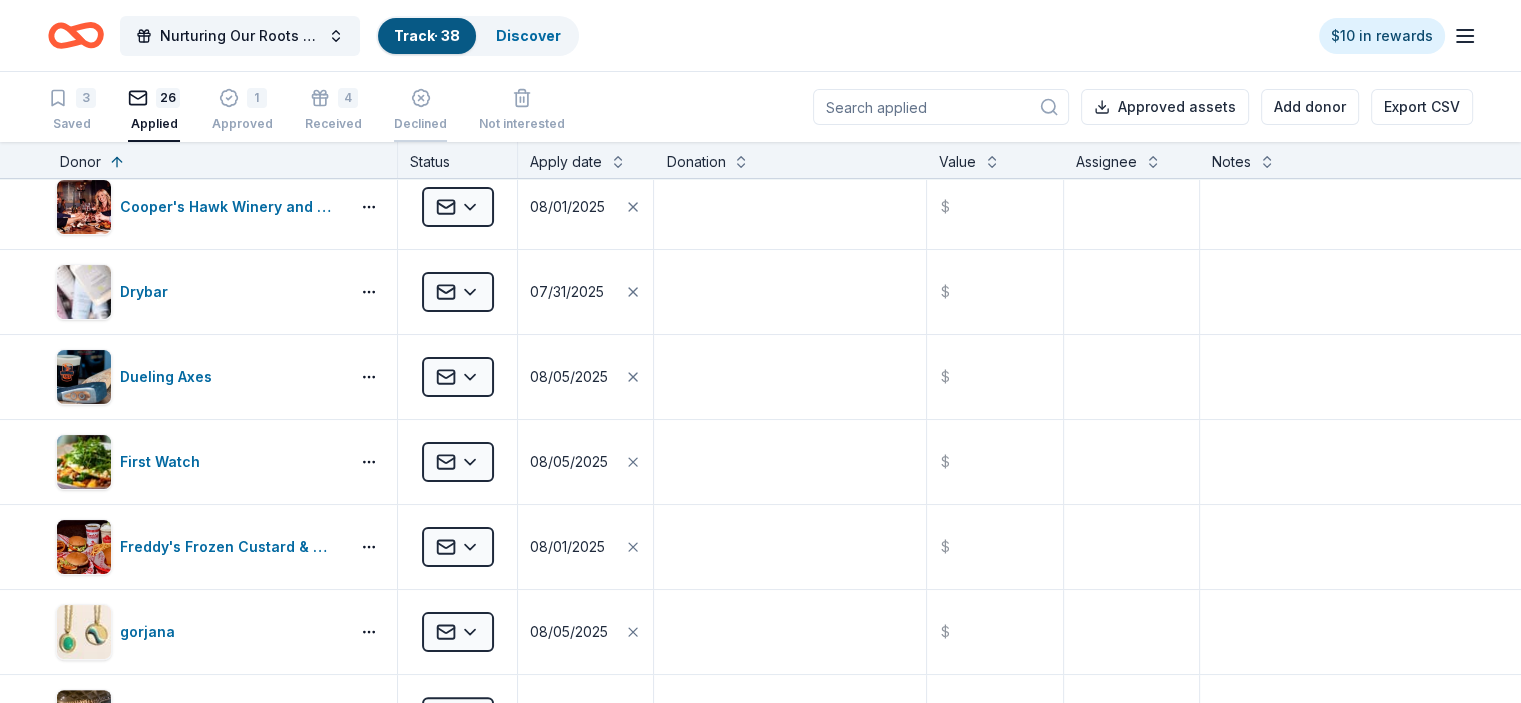 click on "Declined" at bounding box center (420, 113) 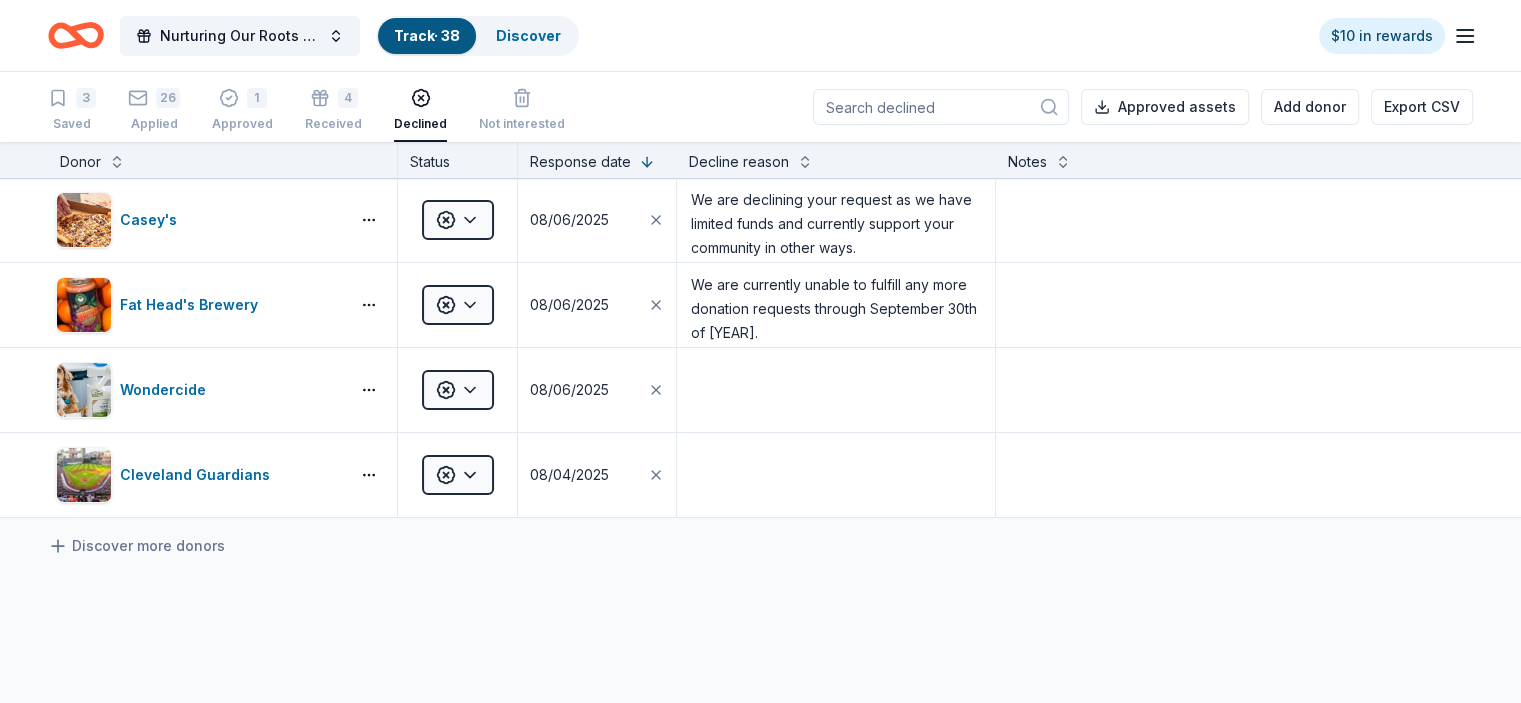 scroll, scrollTop: 0, scrollLeft: 0, axis: both 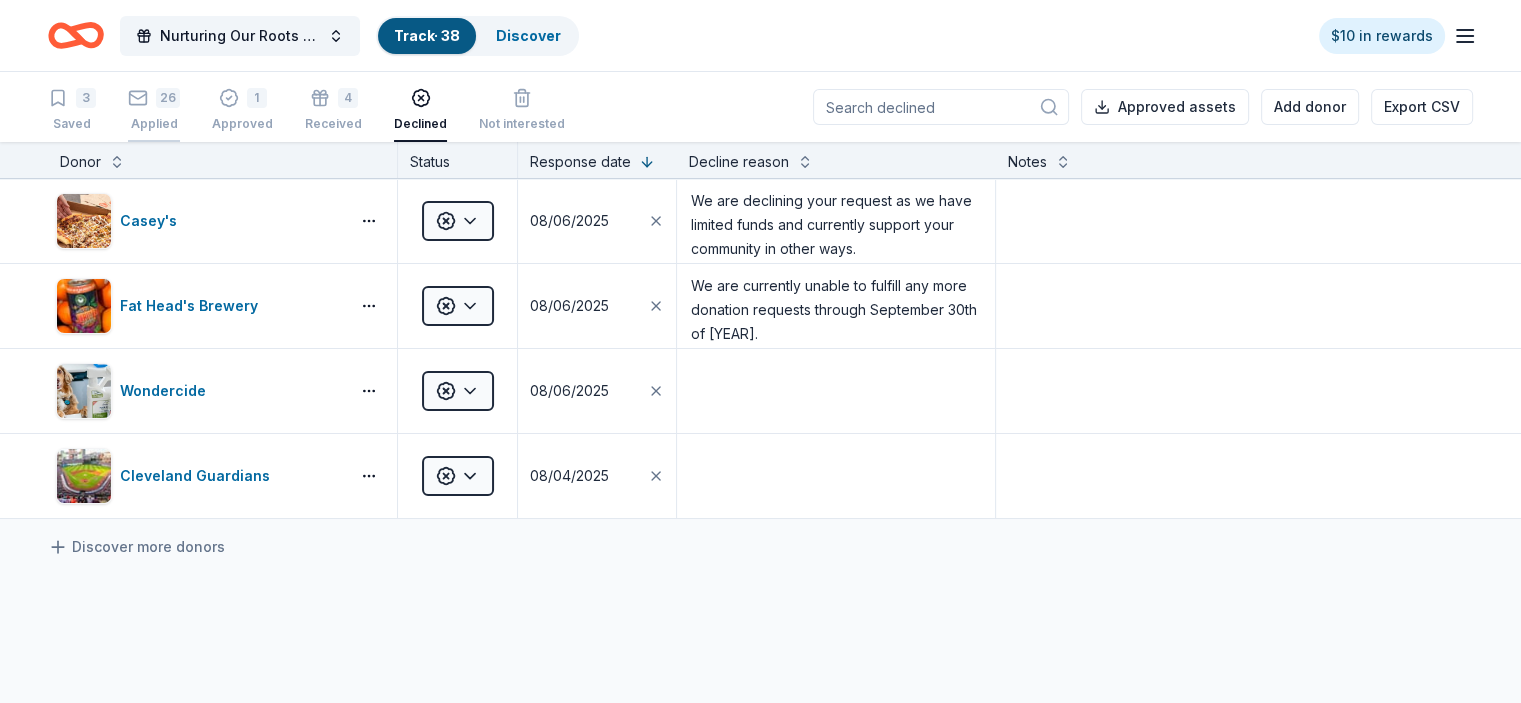 click on "26" at bounding box center [168, 98] 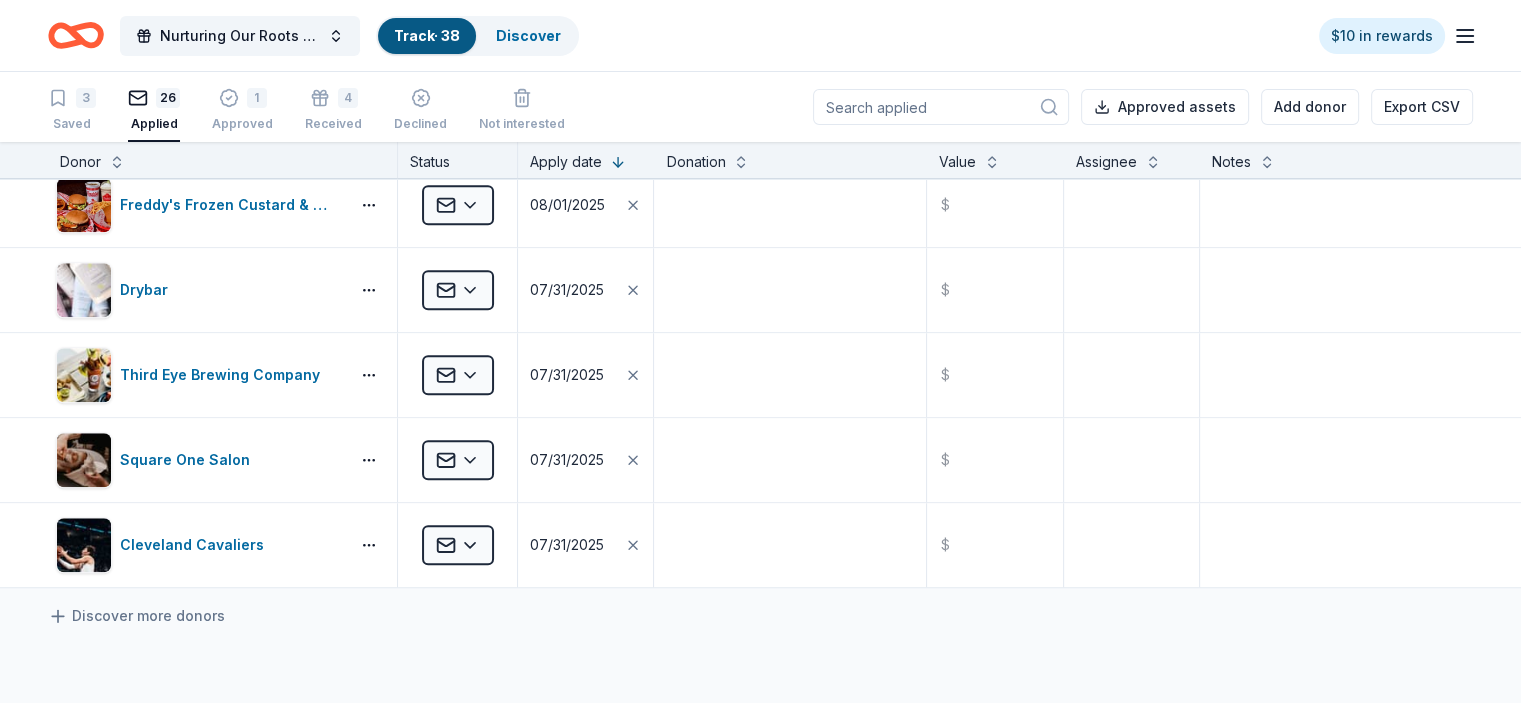 scroll, scrollTop: 1805, scrollLeft: 0, axis: vertical 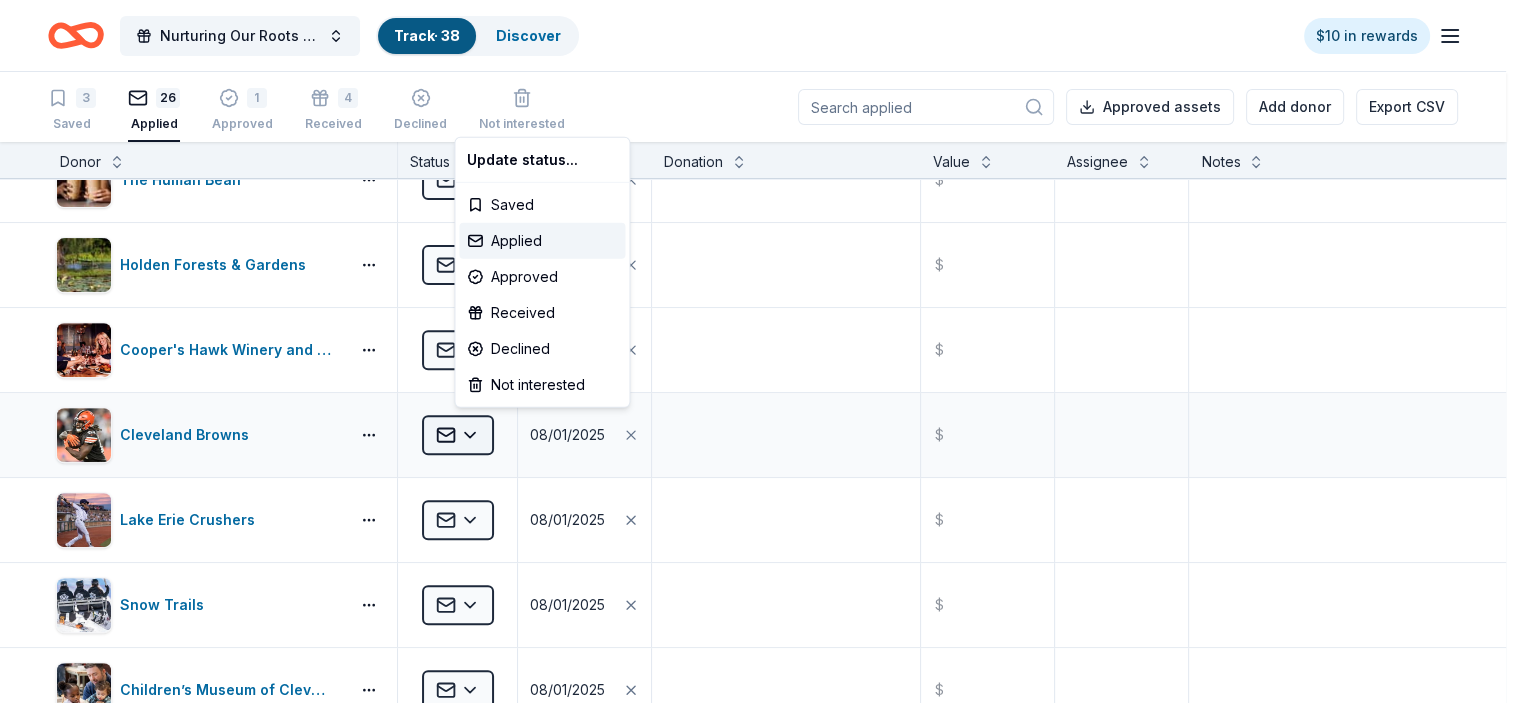 click on "Nurturing Our Roots - Reaching for the Sky Dougbe River School Gala [YEAR] Track  · 38 Discover $10 in rewards 3 Saved 26 Applied 1 Approved 4 Received Declined Not interested  Approved assets Add donor Export CSV Donor Status Apply date Donation Value Assignee Notes Hueston Woods Lodge Applied [DATE] $ Raising Cane's  Applied [DATE] $ Great Lakes Science Center Applied [DATE] $ Cincinnati Playhouse in the Park Applied [DATE] $ Ann
Sent snail mail [DATE] Dueling Axes Applied [DATE] $ gorjana Applied [DATE] $ First Watch Applied [DATE] $ Music Box Supper Club Applied [DATE] $ Market Garden Brewery Applied [DATE] $ The Human Bean Applied [DATE] $ Holden Forests & Gardens Applied [DATE] $ Cooper's Hawk Winery and Restaurants Applied [DATE] $ Cleveland Browns Applied [DATE] $ Lake Erie Crushers Applied [DATE] $ Snow Trails Applied [DATE] $ Children’s Museum of Cleveland Applied [DATE] $ Pro Football Hall of Fame Applied [DATE] $ Cincinnati Reds" at bounding box center (760, 351) 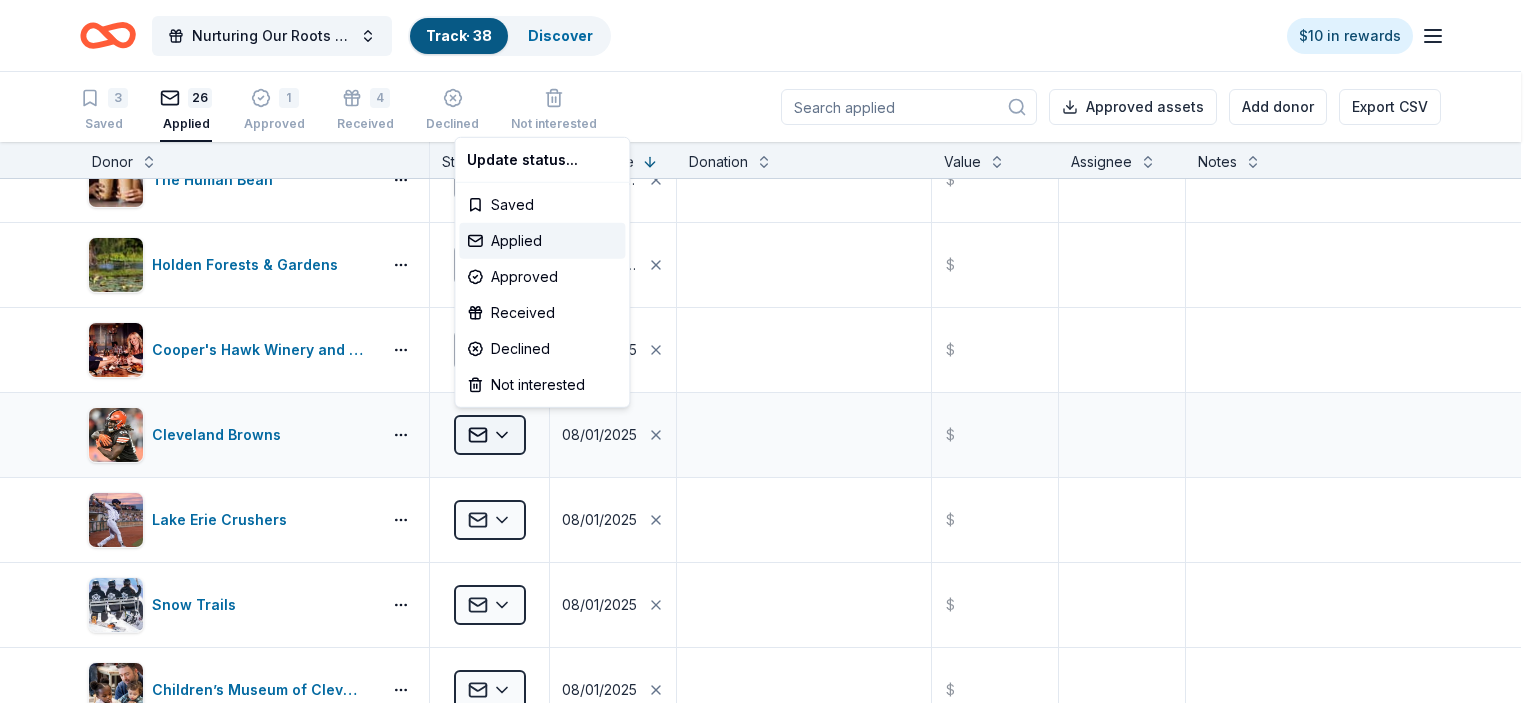 click on "Nurturing Our Roots - Reaching for the Sky Dougbe River School Gala [YEAR] Track  · 38 Discover $10 in rewards 3 Saved 26 Applied 1 Approved 4 Received Declined Not interested  Approved assets Add donor Export CSV Donor Status Apply date Donation Value Assignee Notes Hueston Woods Lodge Applied [DATE] $ Raising Cane's  Applied [DATE] $ Great Lakes Science Center Applied [DATE] $ Cincinnati Playhouse in the Park Applied [DATE] $ Ann
Sent snail mail [DATE] Dueling Axes Applied [DATE] $ gorjana Applied [DATE] $ First Watch Applied [DATE] $ Music Box Supper Club Applied [DATE] $ Market Garden Brewery Applied [DATE] $ The Human Bean Applied [DATE] $ Holden Forests & Gardens Applied [DATE] $ Cooper's Hawk Winery and Restaurants Applied [DATE] $ Cleveland Browns Applied [DATE] $ Lake Erie Crushers Applied [DATE] $ Snow Trails Applied [DATE] $ Children’s Museum of Cleveland Applied [DATE] $ Pro Football Hall of Fame Applied [DATE] $ Cincinnati Reds" at bounding box center [768, 351] 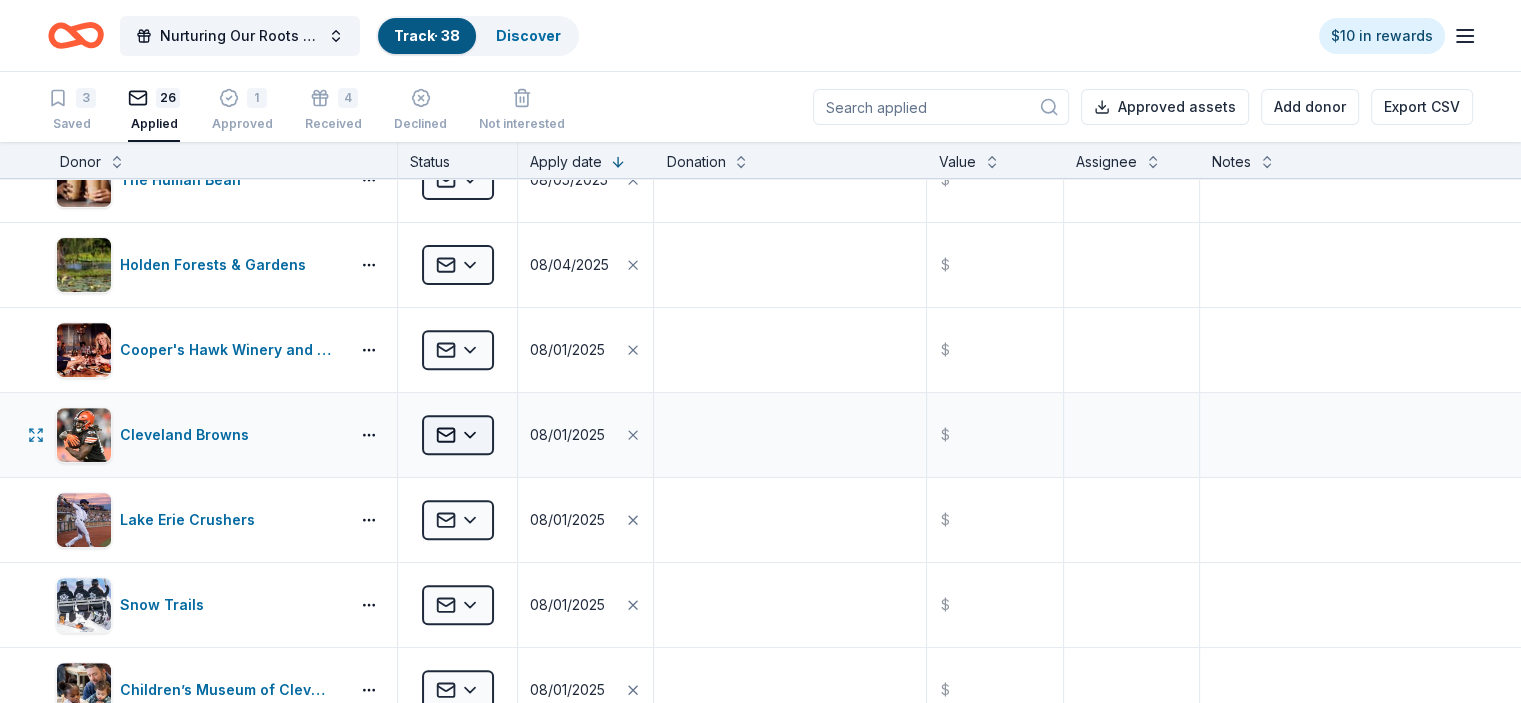 click on "Nurturing Our Roots - Reaching for the Sky Dougbe River School Gala [YEAR] Track  · 38 Discover $10 in rewards 3 Saved 26 Applied 1 Approved 4 Received Declined Not interested  Approved assets Add donor Export CSV Donor Status Apply date Donation Value Assignee Notes Hueston Woods Lodge Applied [DATE] $ Raising Cane's  Applied [DATE] $ Great Lakes Science Center Applied [DATE] $ Cincinnati Playhouse in the Park Applied [DATE] $ Ann
Sent snail mail [DATE] Dueling Axes Applied [DATE] $ gorjana Applied [DATE] $ First Watch Applied [DATE] $ Music Box Supper Club Applied [DATE] $ Market Garden Brewery Applied [DATE] $ The Human Bean Applied [DATE] $ Holden Forests & Gardens Applied [DATE] $ Cooper's Hawk Winery and Restaurants Applied [DATE] $ Cleveland Browns Applied [DATE] $ Lake Erie Crushers Applied [DATE] $ Snow Trails Applied [DATE] $ Children’s Museum of Cleveland Applied [DATE] $ Pro Football Hall of Fame Applied [DATE] $ Cincinnati Reds" at bounding box center (760, 351) 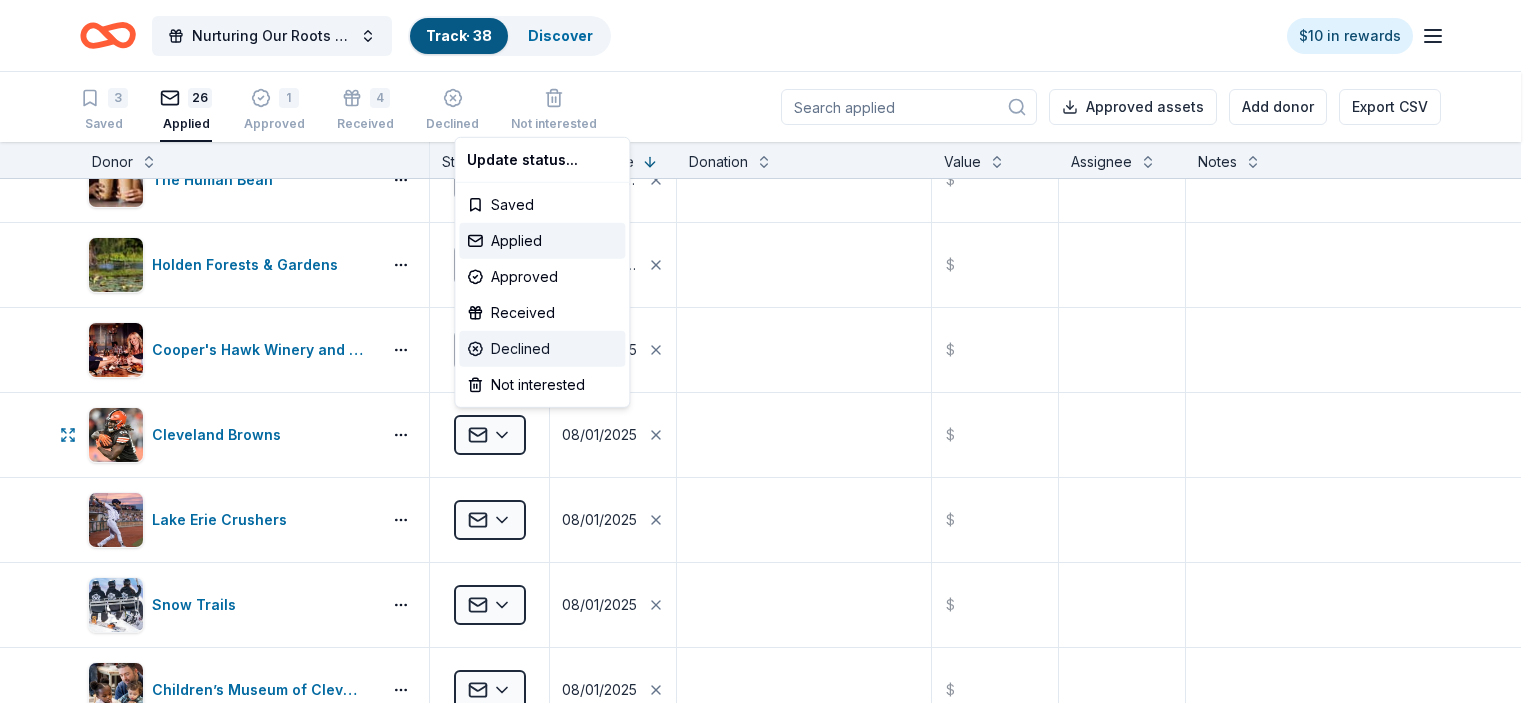 click on "Declined" at bounding box center [542, 349] 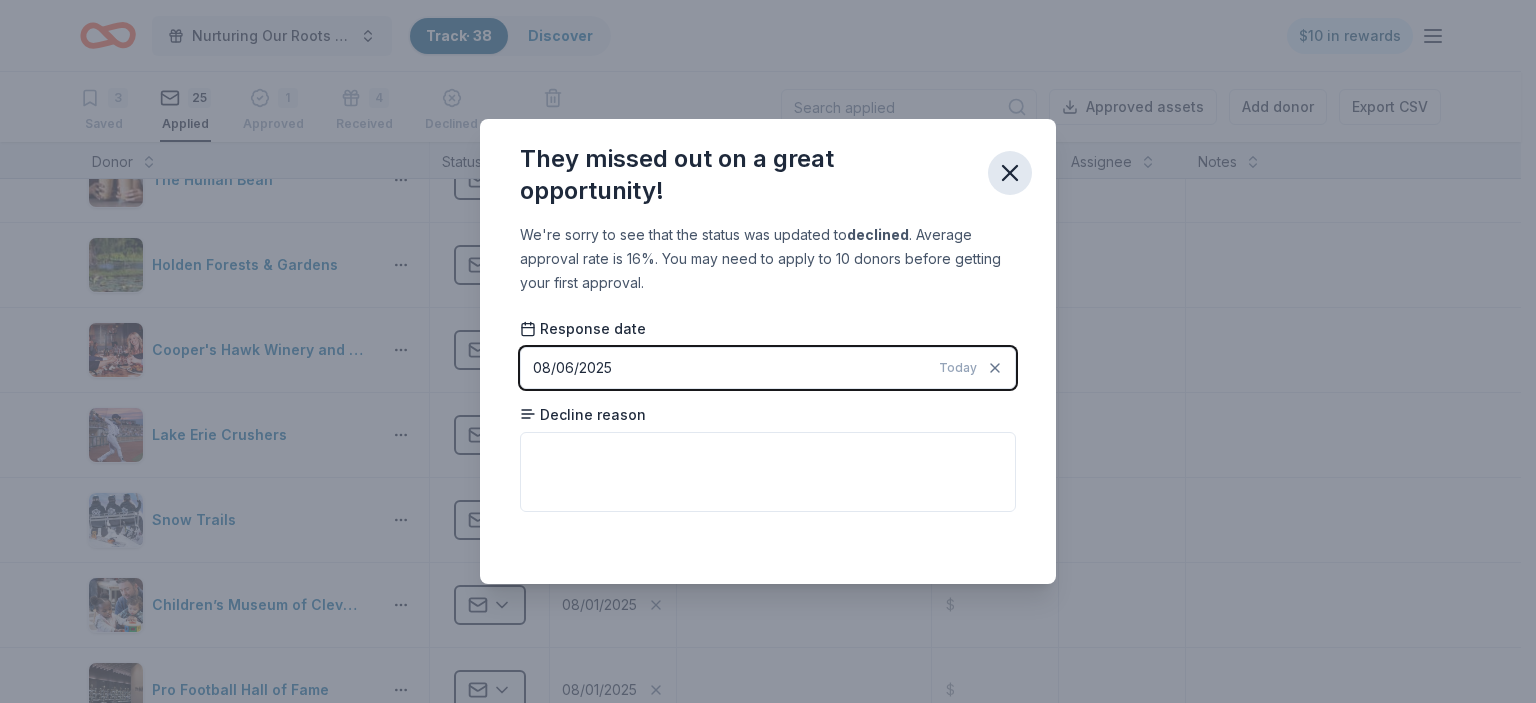 click 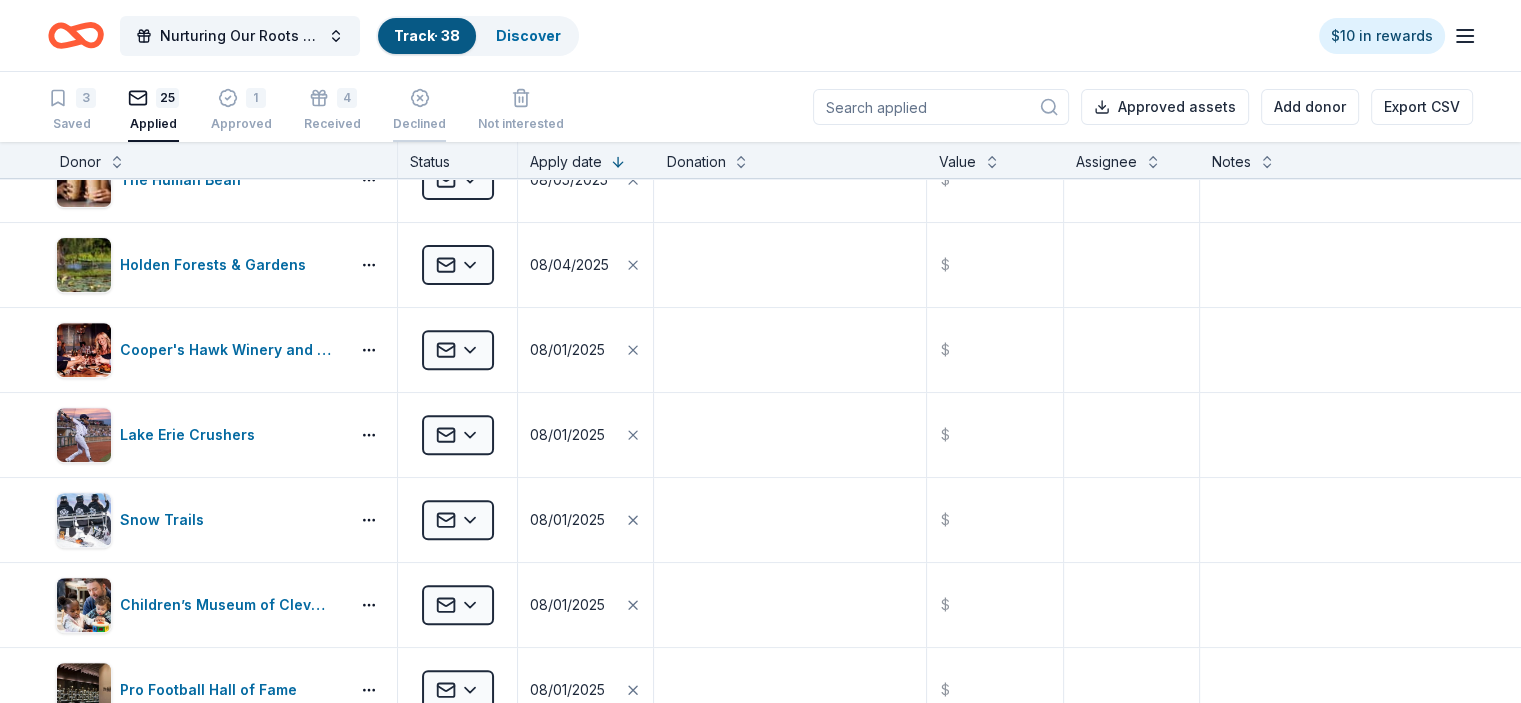 click 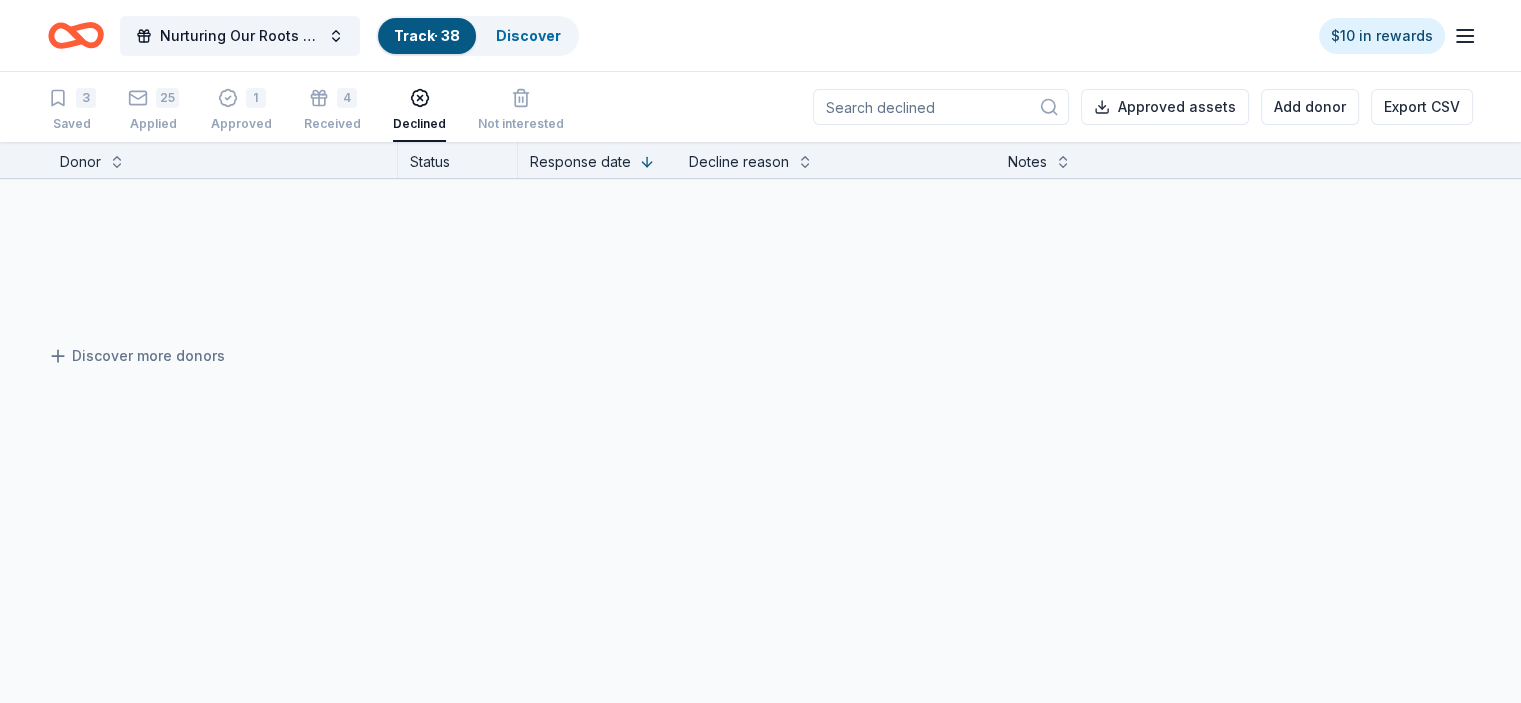 scroll, scrollTop: 298, scrollLeft: 0, axis: vertical 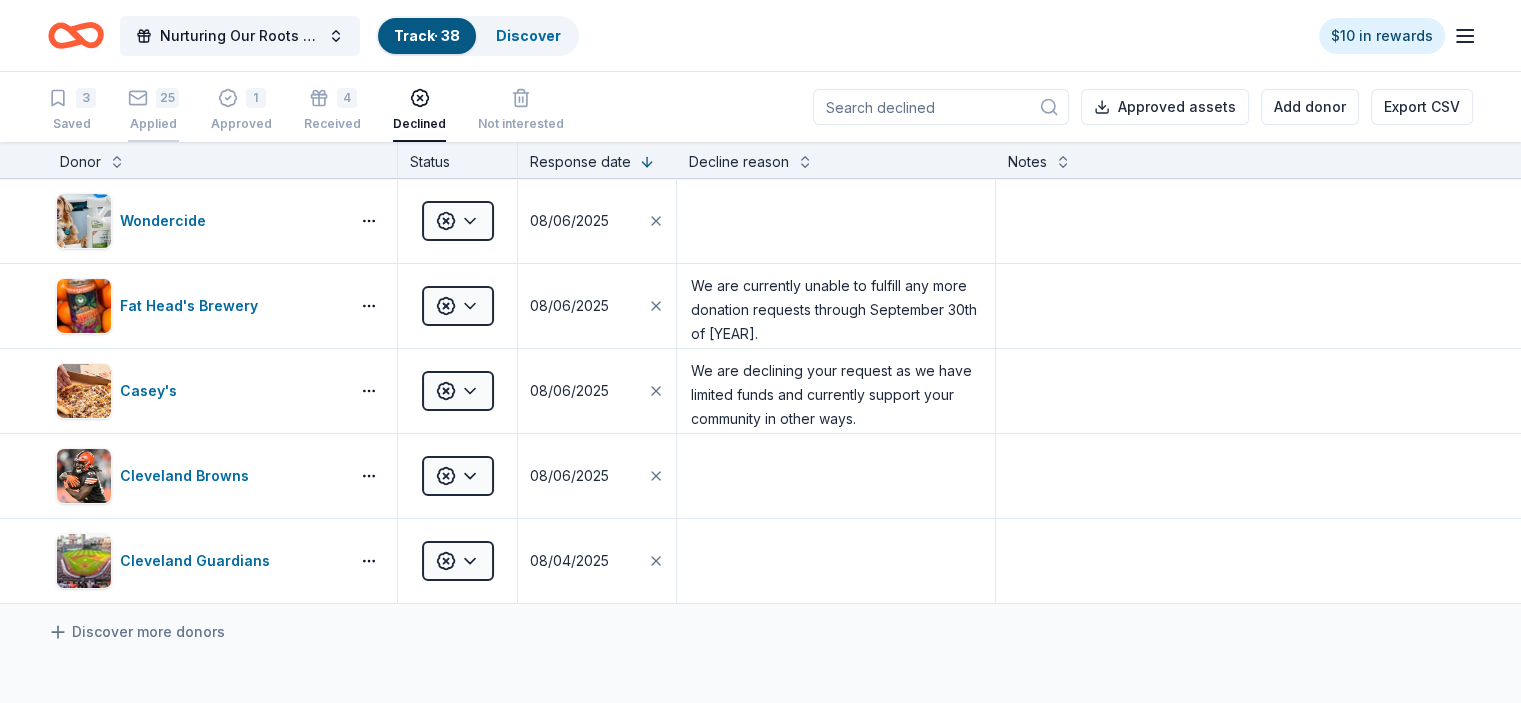 click on "25" at bounding box center [167, 98] 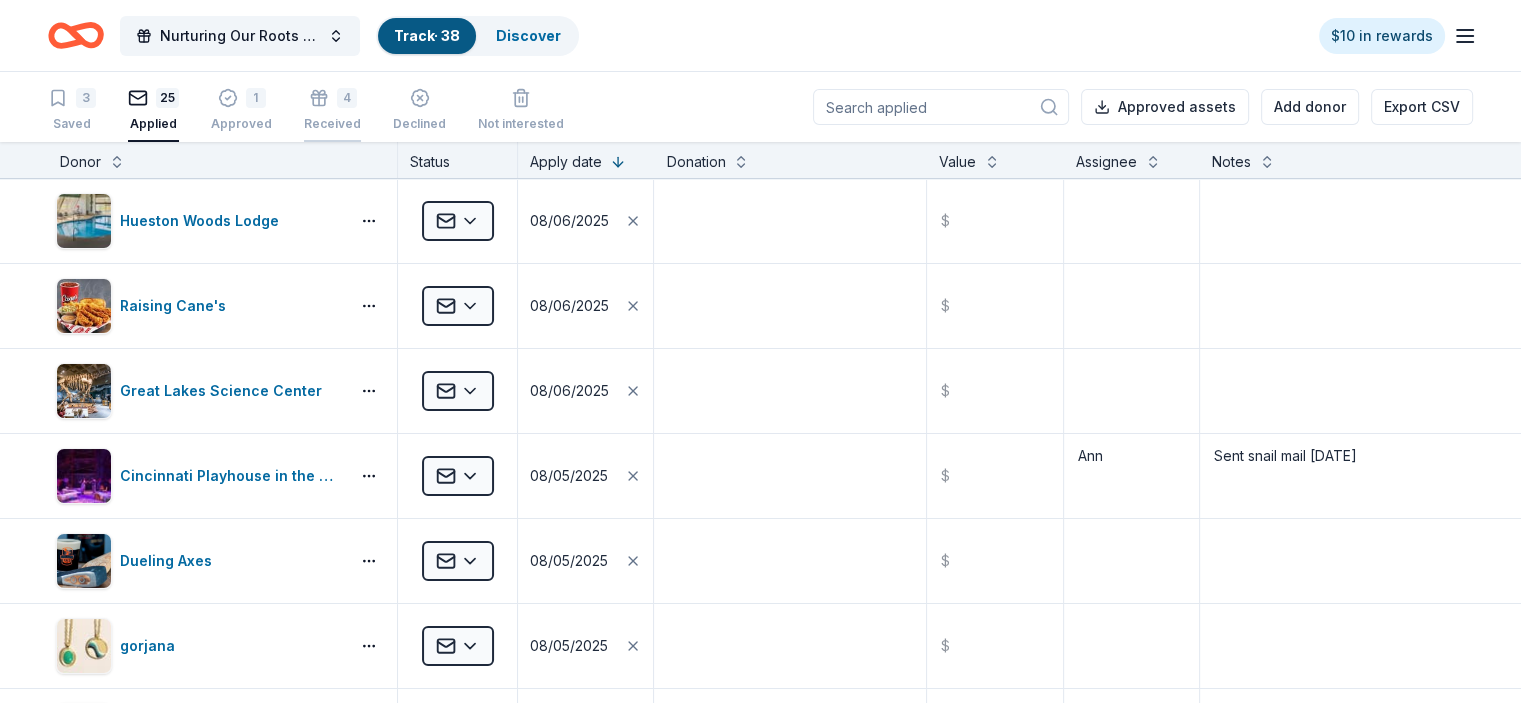 click on "4 Received" at bounding box center (332, 110) 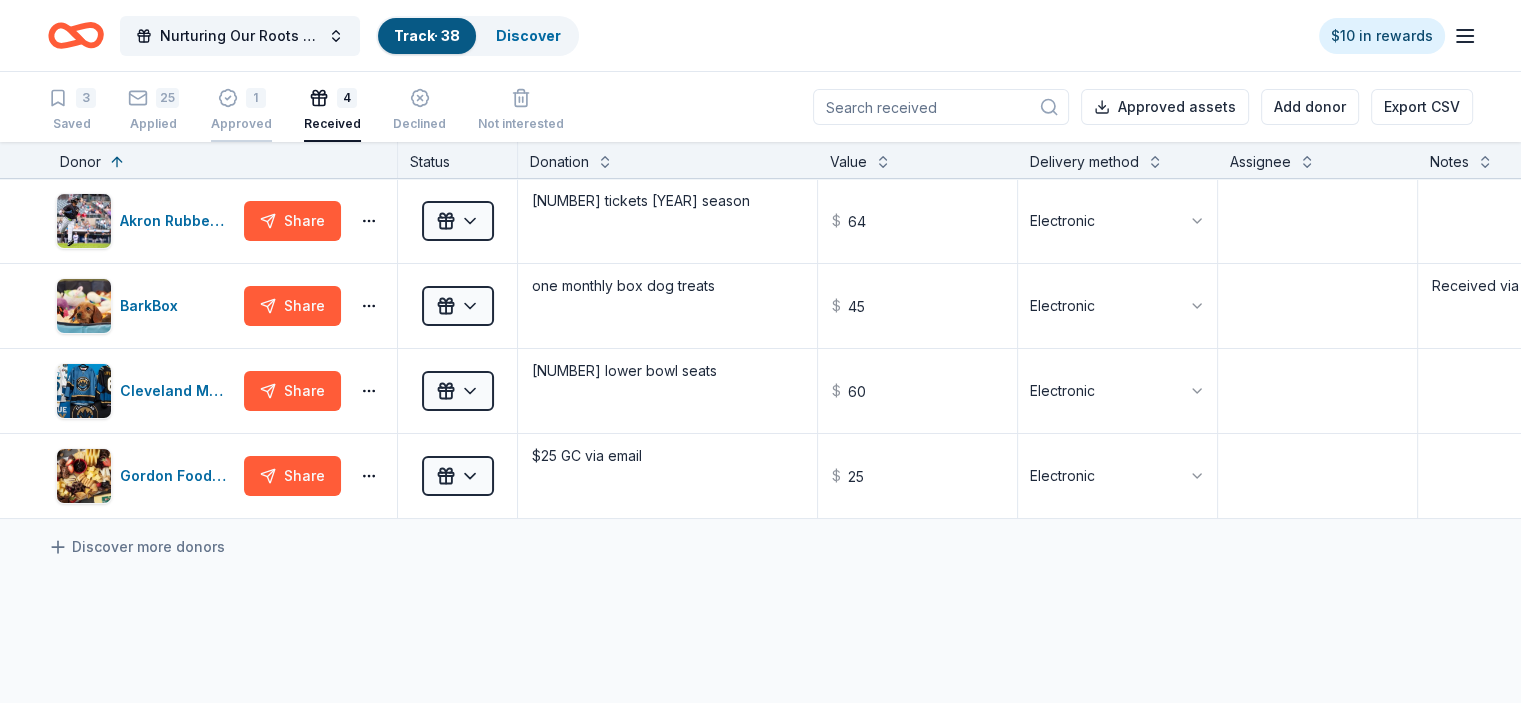 click on "1" at bounding box center [256, 98] 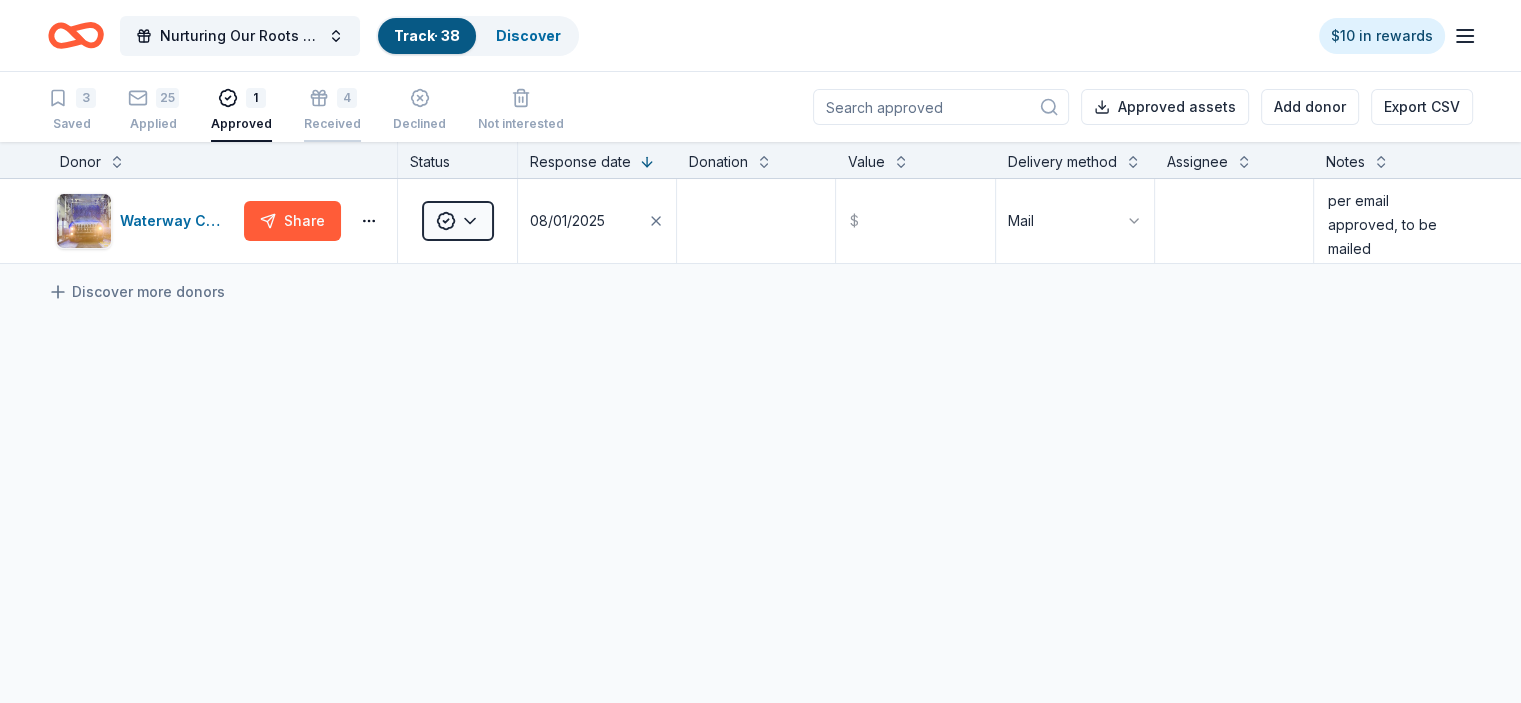 click on "4 Received" at bounding box center [332, 110] 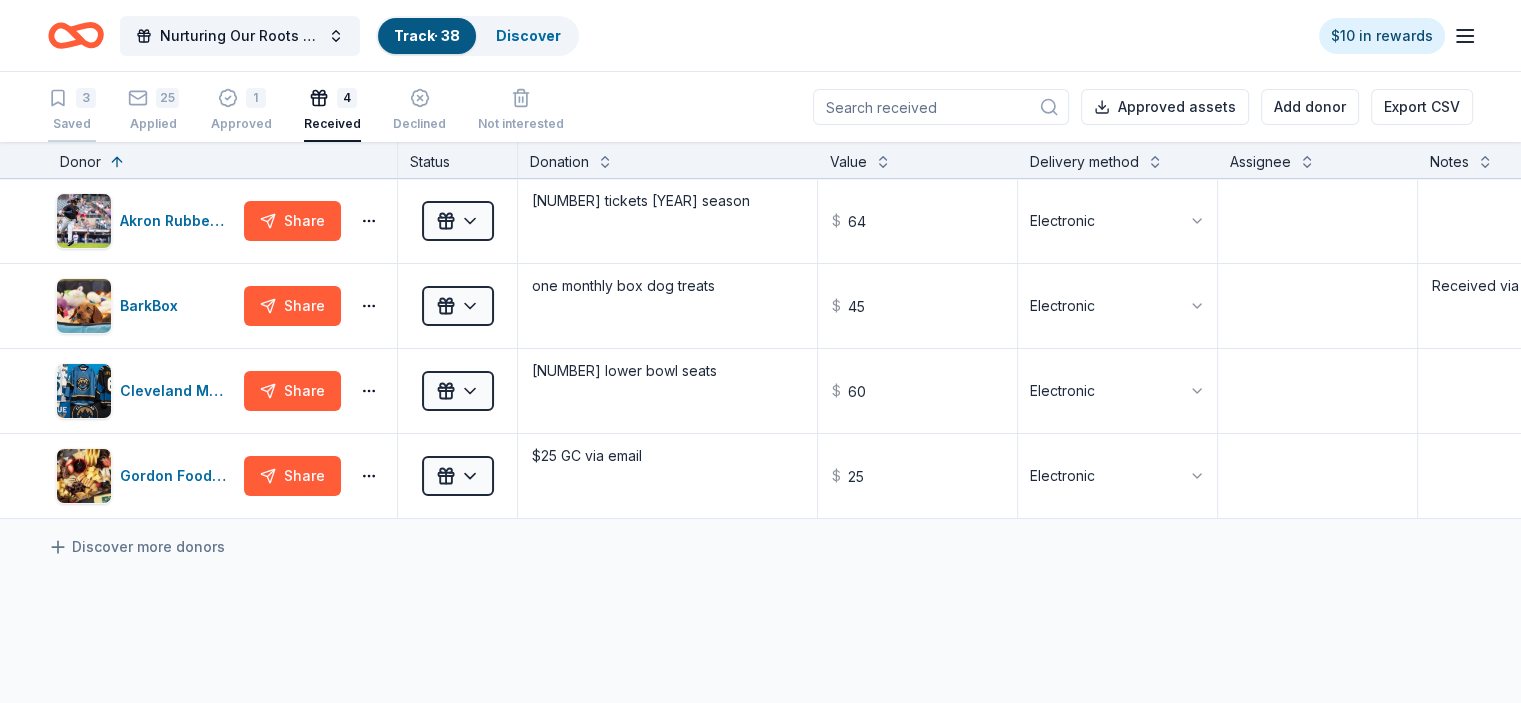 click on "3" at bounding box center [86, 98] 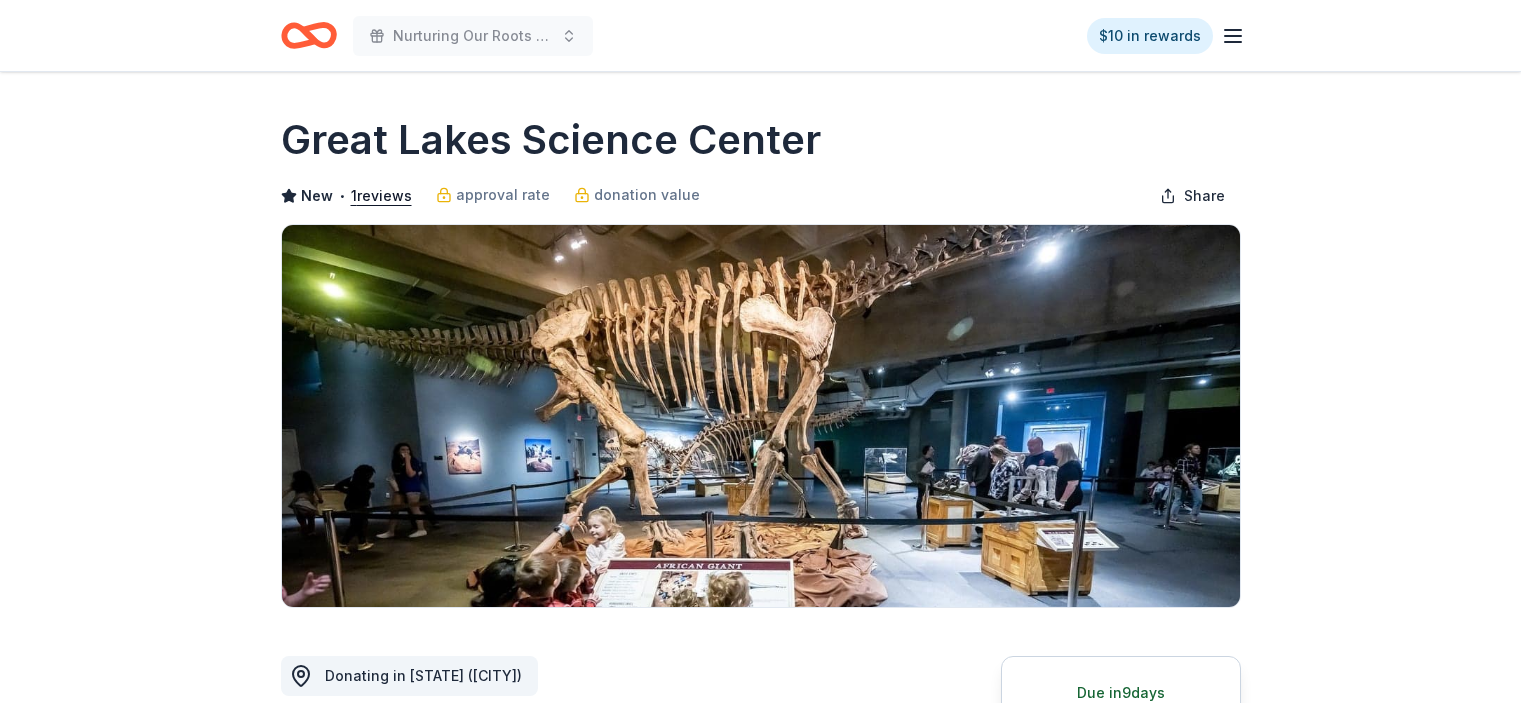 scroll, scrollTop: 0, scrollLeft: 0, axis: both 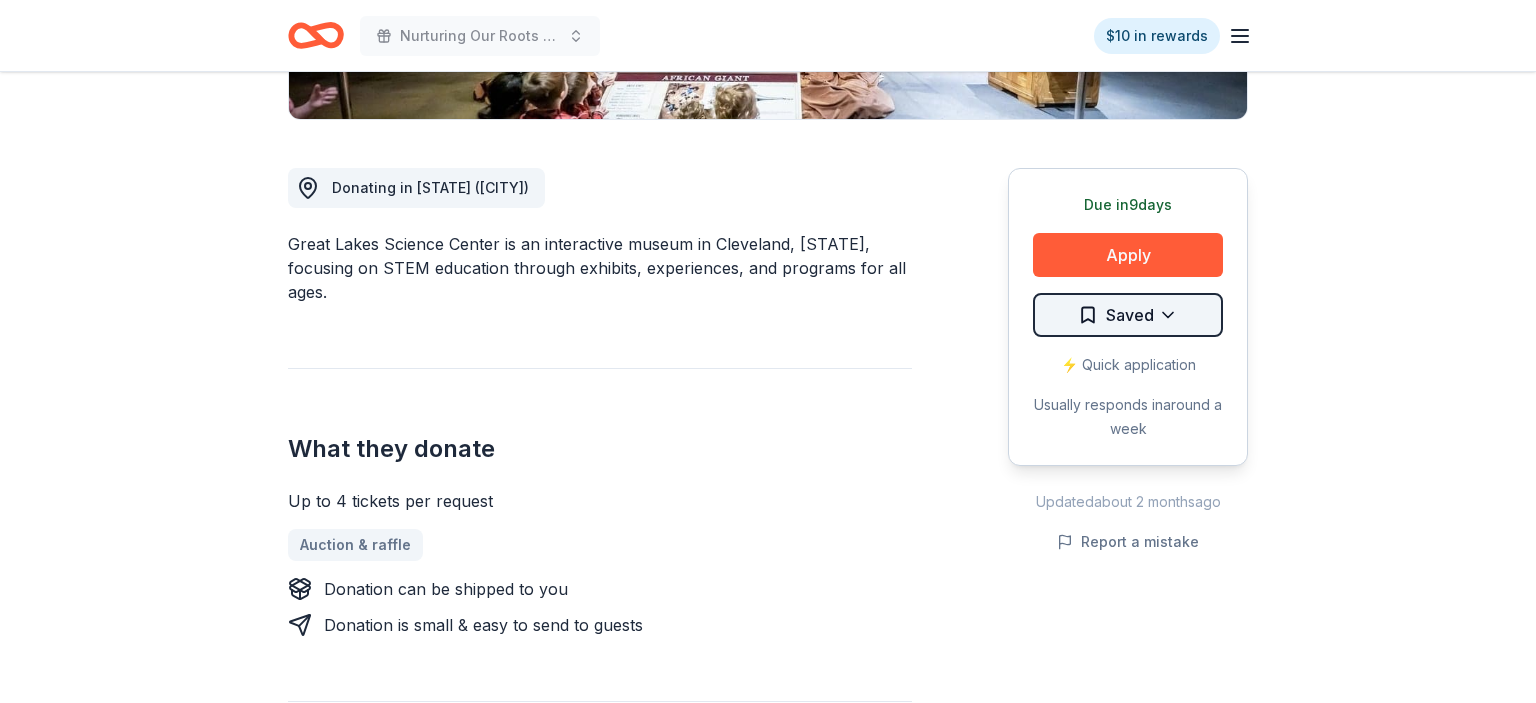click on "Nurturing Our Roots - Reaching for the Sky Dougbe River School Gala 2025 $10 in rewards Due in  9  days Share Great Lakes Science Center New • 1  reviews approval rate donation value Share Donating in [STATE] ([CITY]) Great Lakes Science Center is an interactive museum in Cleveland, [STATE], focusing on STEM education through exhibits, experiences, and programs for all ages. What they donate Up to 4 tickets per request Auction & raffle Donation can be shipped to you Donation is small & easy to send to guests Who they donate to  Preferred Prioritizes organizations that make science, technology, engineering, and math come alive Education 501(c)(3) preferred Due in  9  days Apply Saved ⚡️ Quick application Usually responds in  around a week Updated  about 2 months  ago Report a mistake approval rate 20 % approved 30 % declined 50 % no response donation value (average) 20% 70% 0% 10% $xx - $xx $xx - $xx $xx - $xx $xx - $xx Upgrade to Pro to view approval rates and average donation values New • 1  reviews • 2" at bounding box center (768, -137) 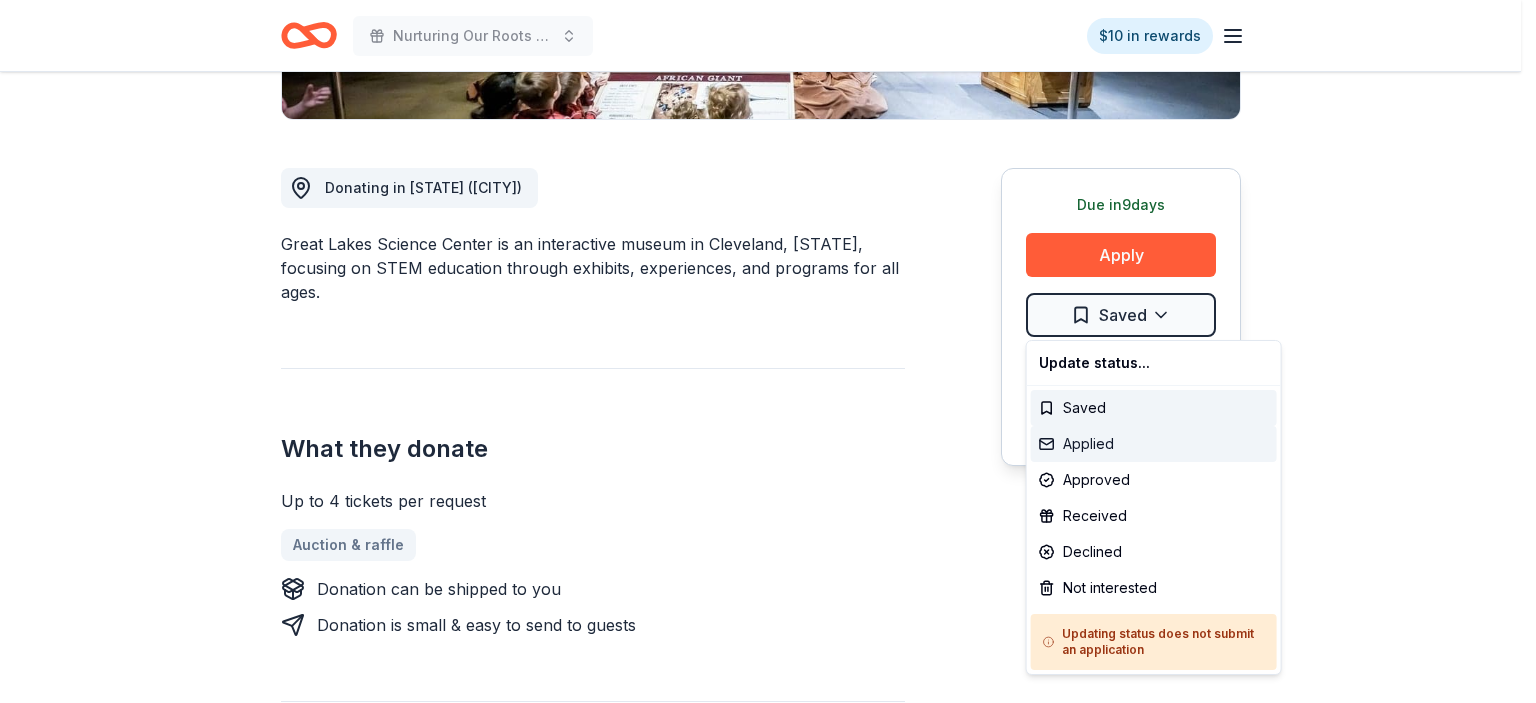 click on "Applied" at bounding box center [1154, 444] 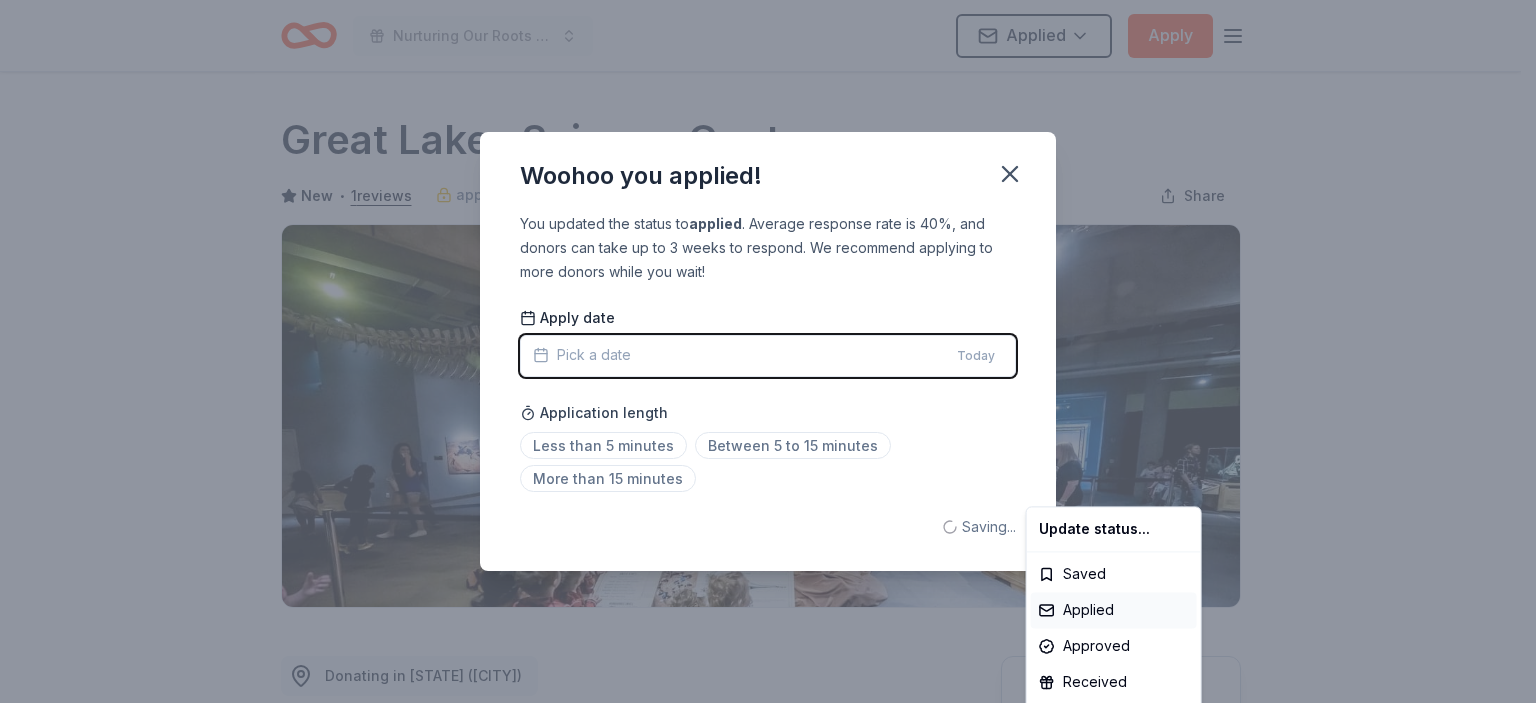 scroll, scrollTop: 0, scrollLeft: 0, axis: both 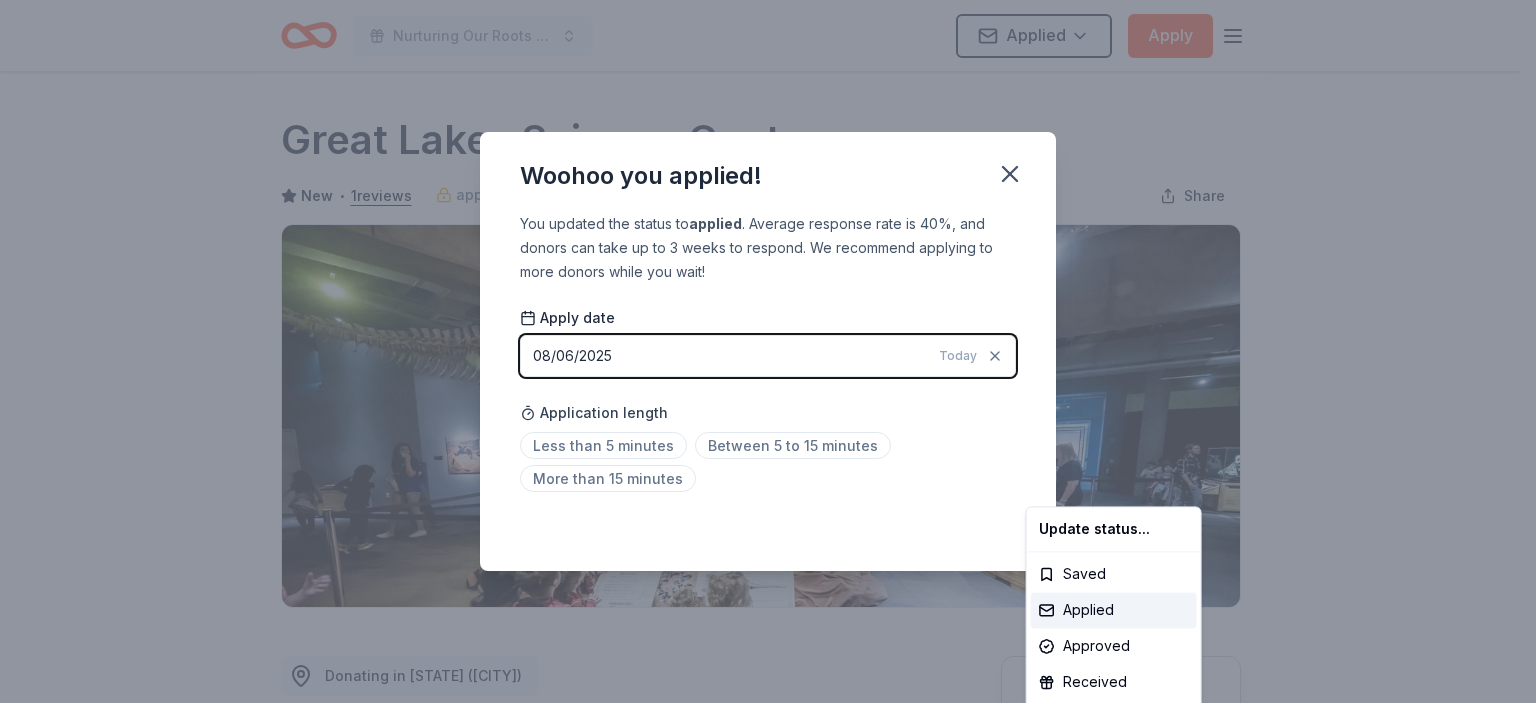 click on "Nurturing Our Roots - Reaching for the Sky Dougbe River School Gala 2025 Applied Apply Due in  9  days Share Great Lakes Science Center New • 1  reviews approval rate donation value Share Donating in OH (Cleveland) Great Lakes Science Center is an interactive museum in Cleveland, Ohio, focusing on STEM education through exhibits, experiences, and programs for all ages. What they donate Up to 4 tickets per request Auction & raffle Donation can be shipped to you Donation is small & easy to send to guests Who they donate to  Preferred Prioritizes organizations that make science, technology, engineering, and math come alive Education 501(c)(3) preferred Due in  9  days Apply Applied ⚡️ Quick application Usually responds in  around a week Updated  about 2 months  ago Report a mistake approval rate 20 % approved 30 % declined 50 % no response donation value (average) 20% 70% 0% 10% $xx - $xx $xx - $xx $xx - $xx $xx - $xx Upgrade to Pro to view approval rates and average donation values New • 1  reviews •" at bounding box center (768, 351) 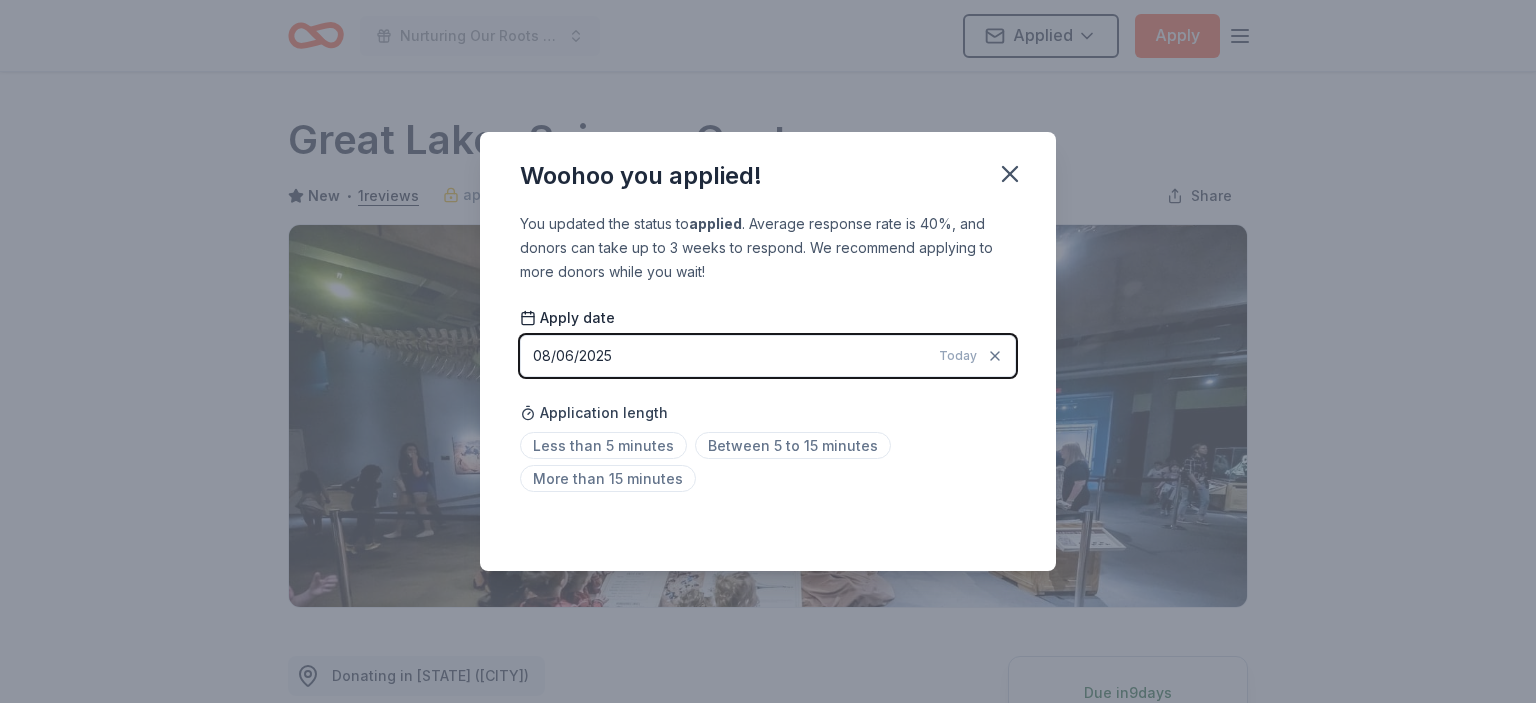 scroll, scrollTop: 451, scrollLeft: 0, axis: vertical 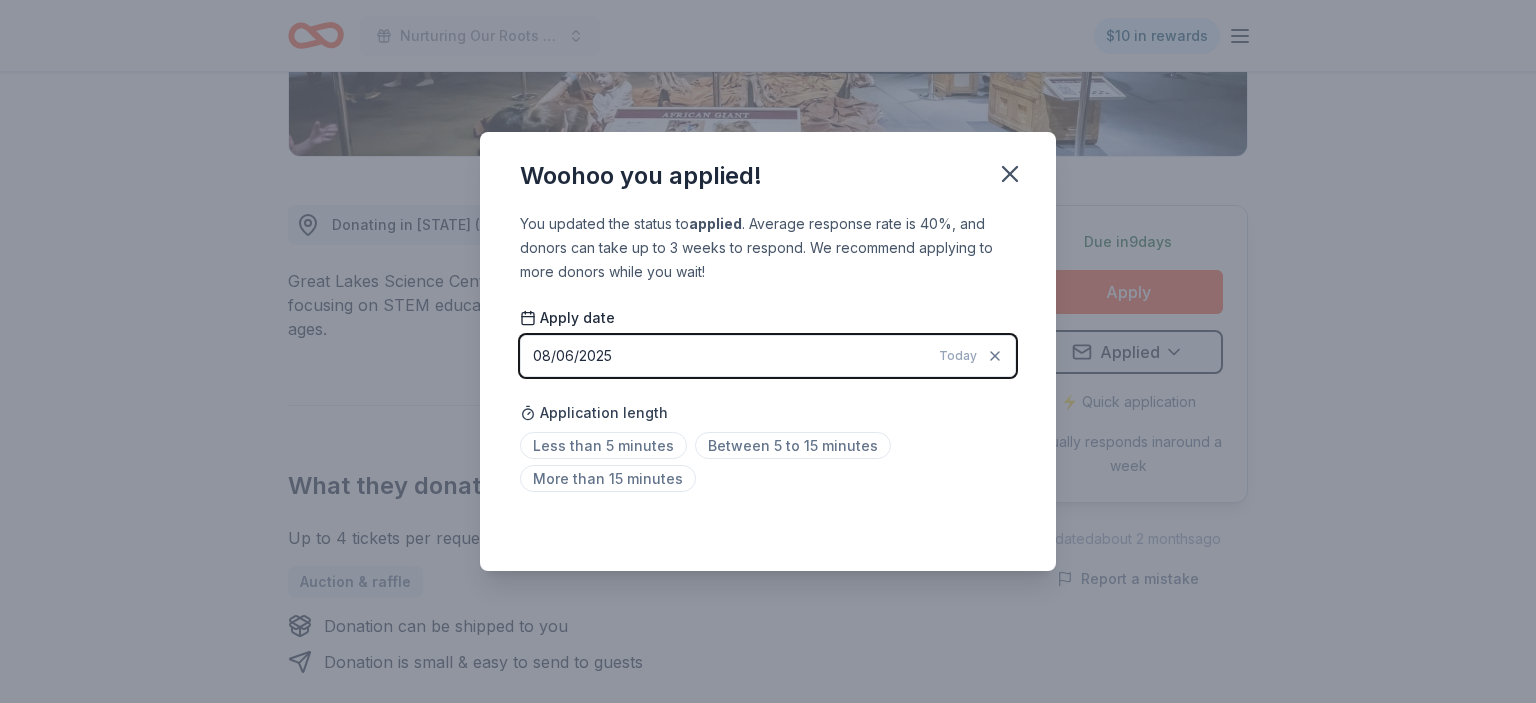 click on "08/06/2025" at bounding box center (572, 356) 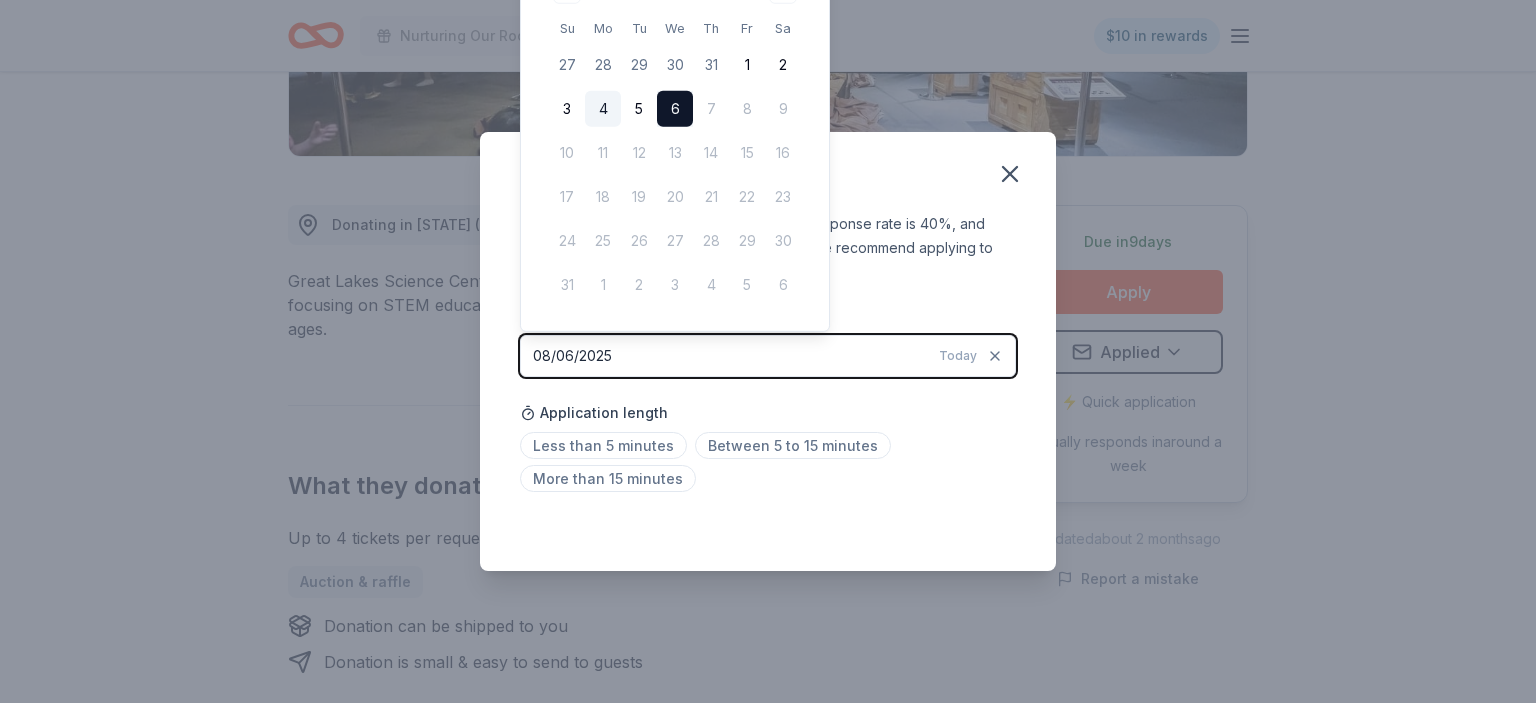 click on "4" at bounding box center (603, 109) 